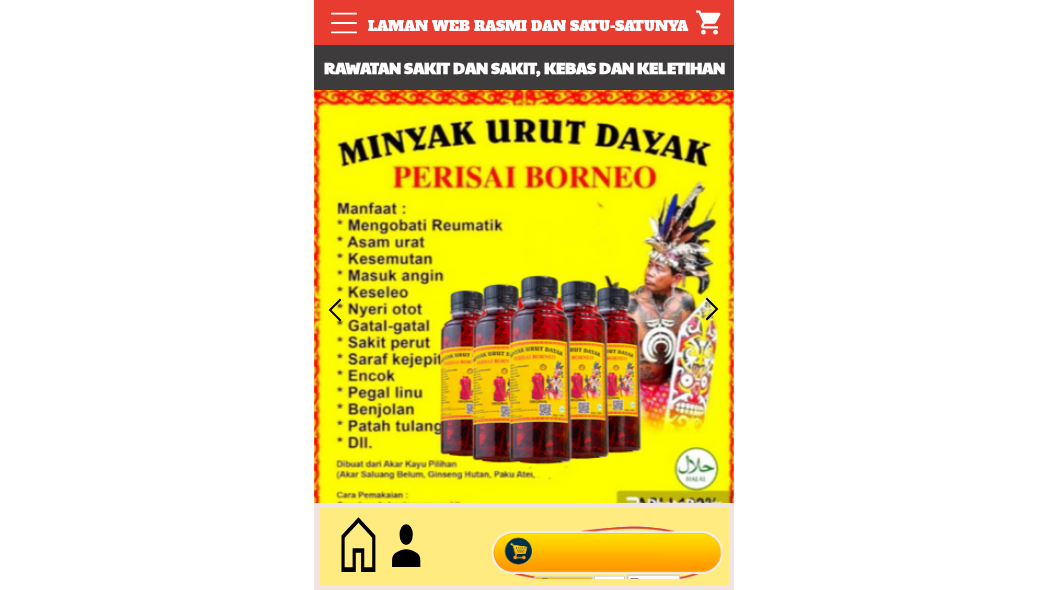 scroll, scrollTop: 0, scrollLeft: 0, axis: both 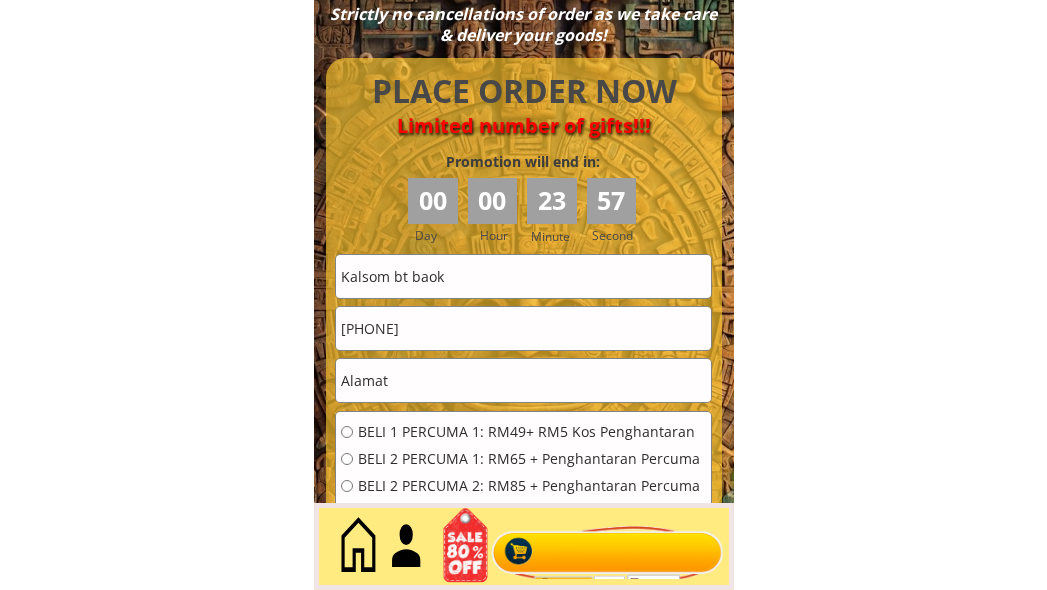 click on "[PHONE]" at bounding box center [523, 328] 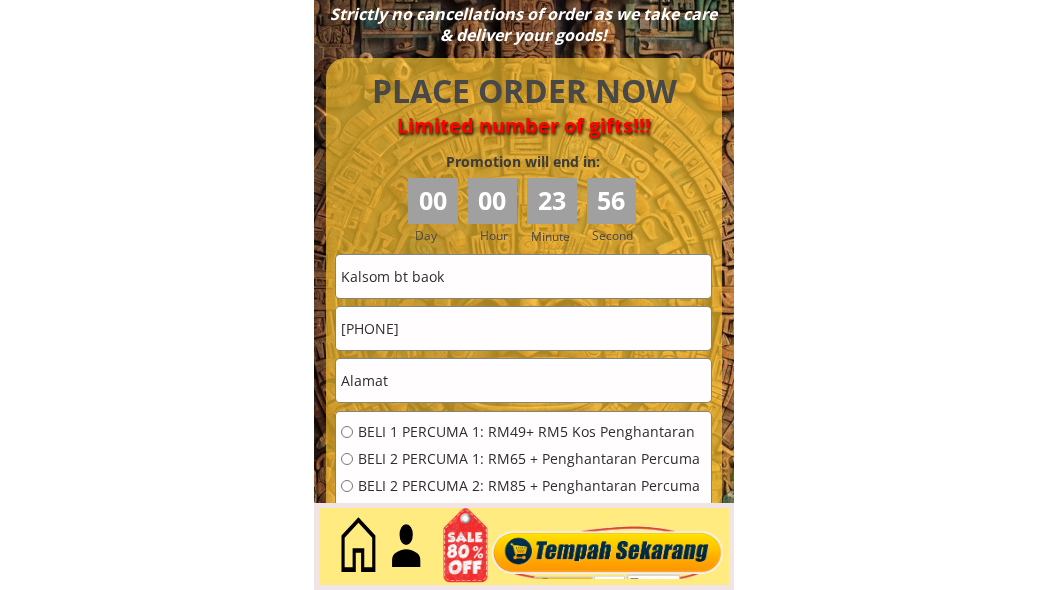 click on "[PHONE]" at bounding box center [523, 328] 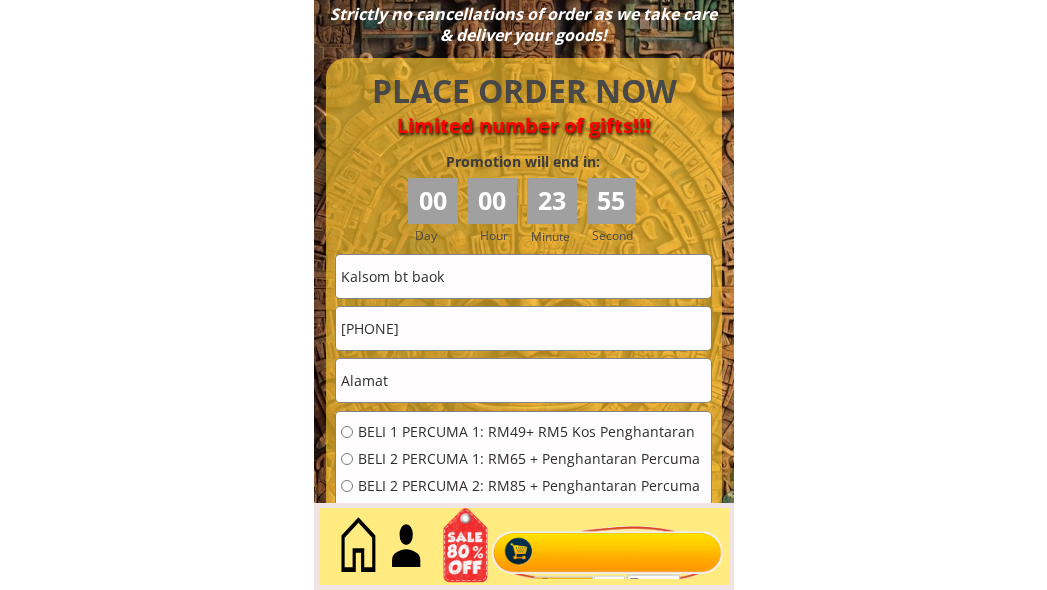 click on "[PHONE]" at bounding box center (523, 328) 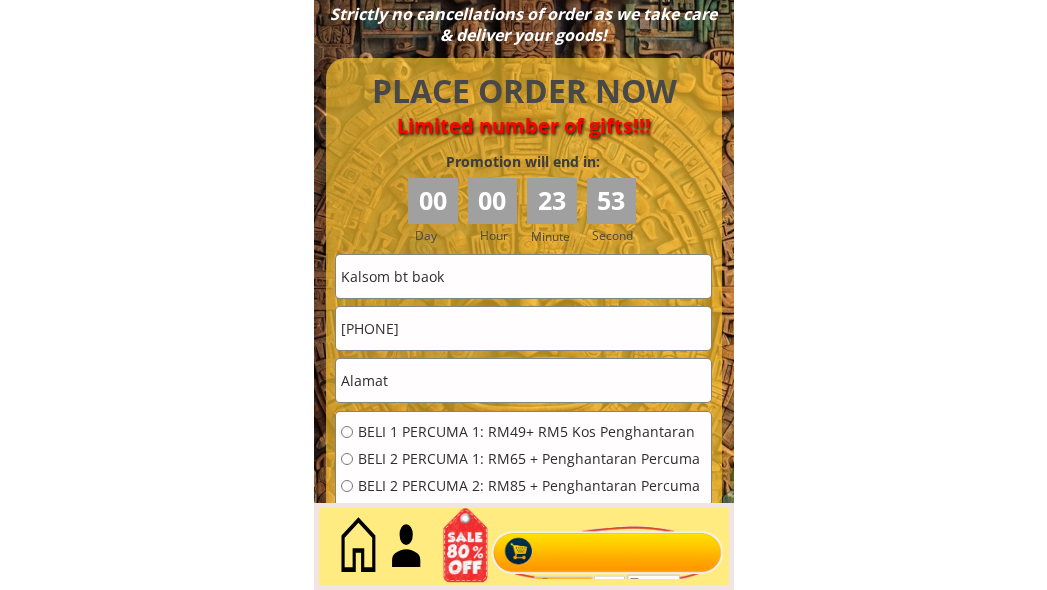 type on "[PHONE]" 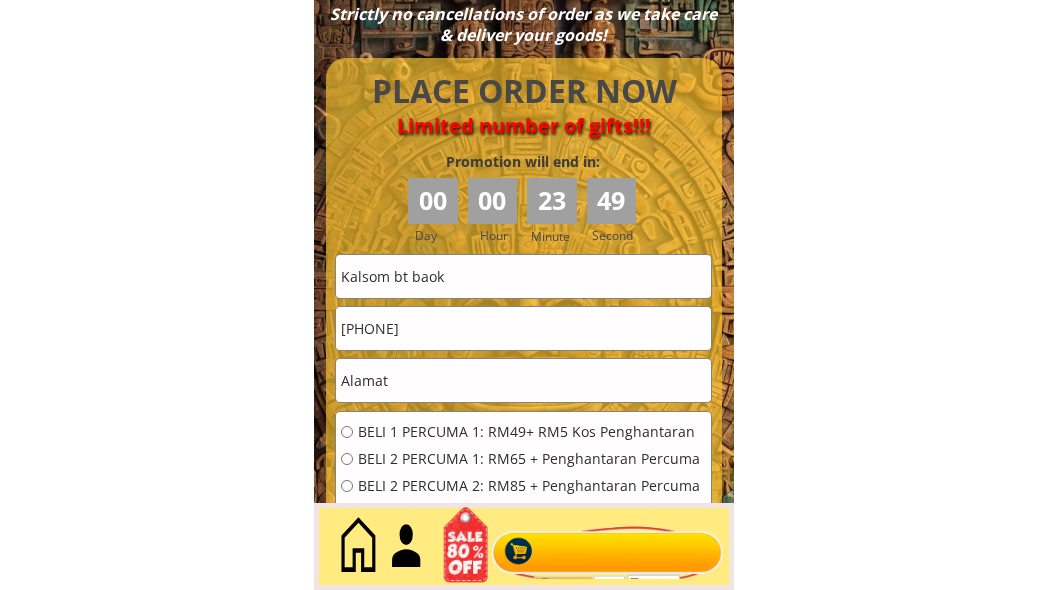 click on "Kalsom bt baok" at bounding box center [523, 276] 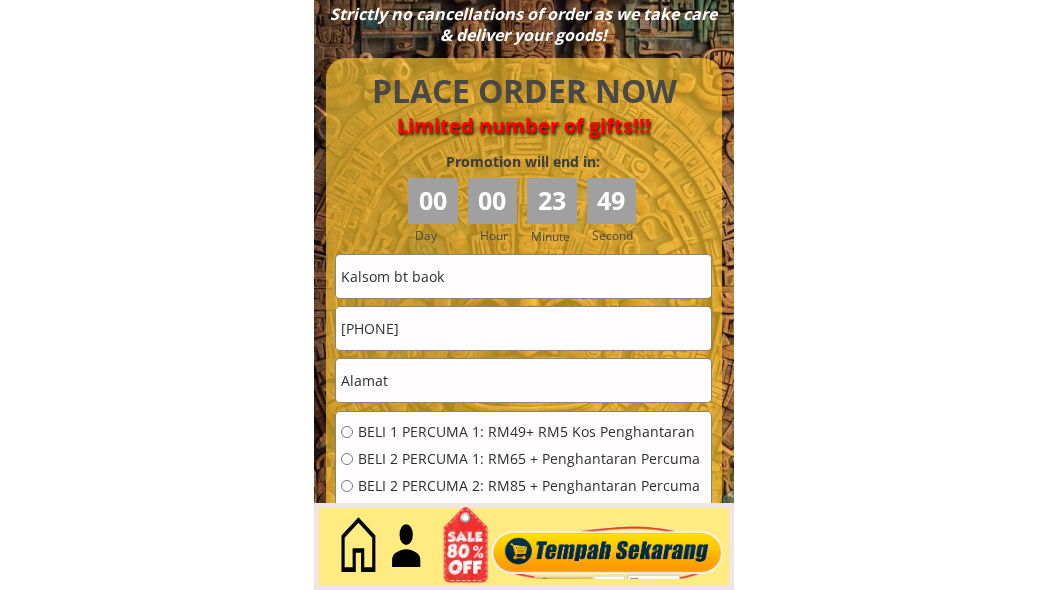 click on "Kalsom bt baok" at bounding box center (523, 276) 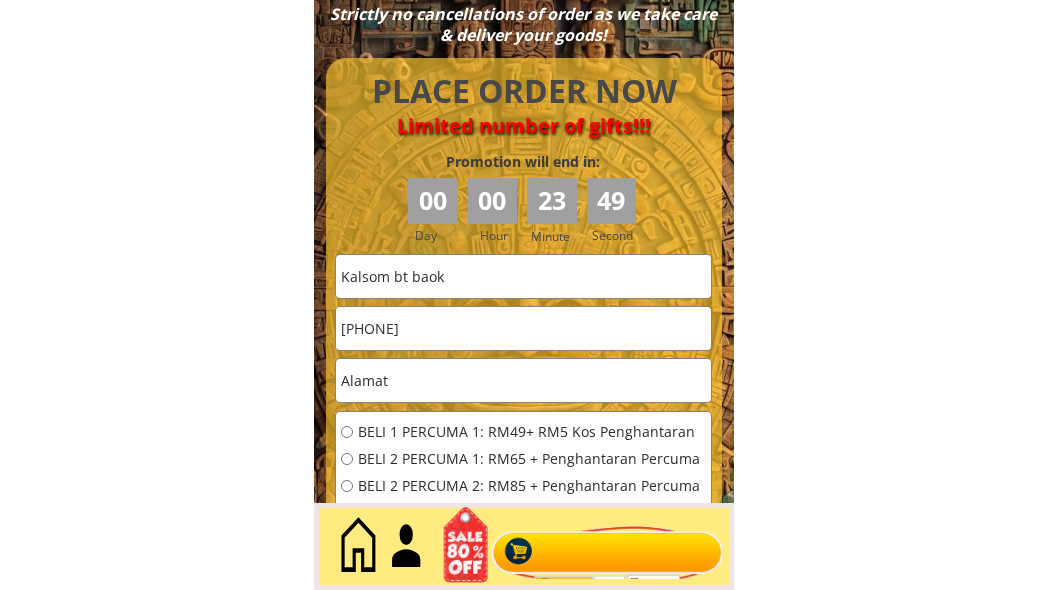 paste on "[FIRST] [LAST]" 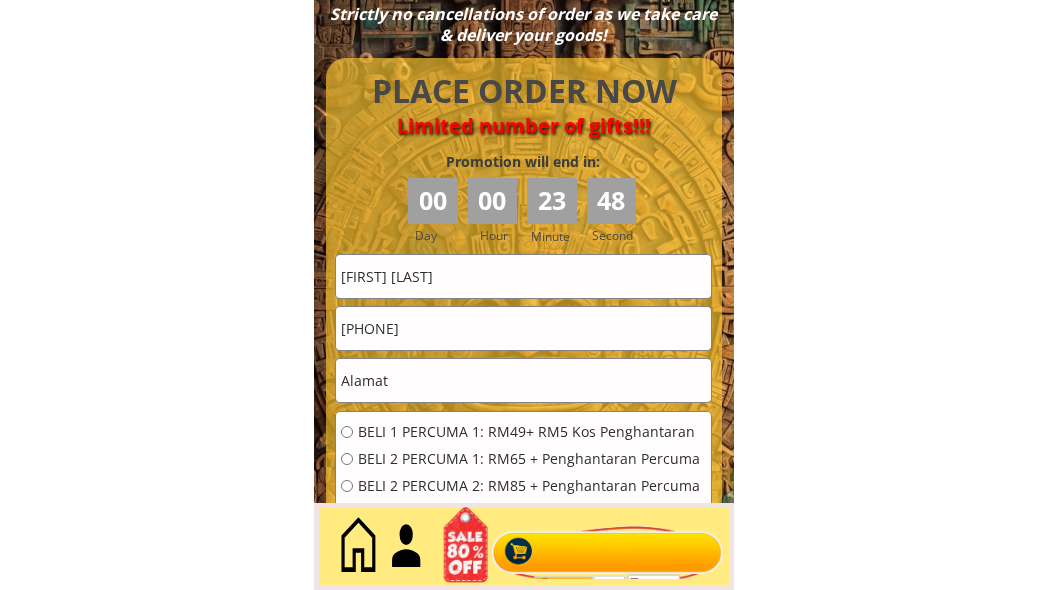 type on "[FIRST] [LAST]" 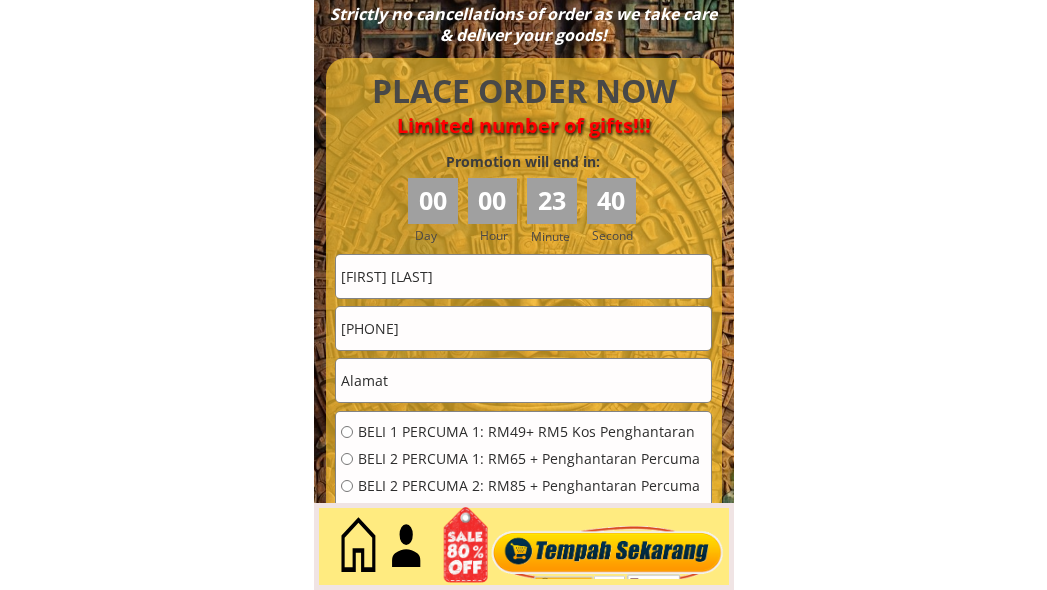 click at bounding box center [523, 380] 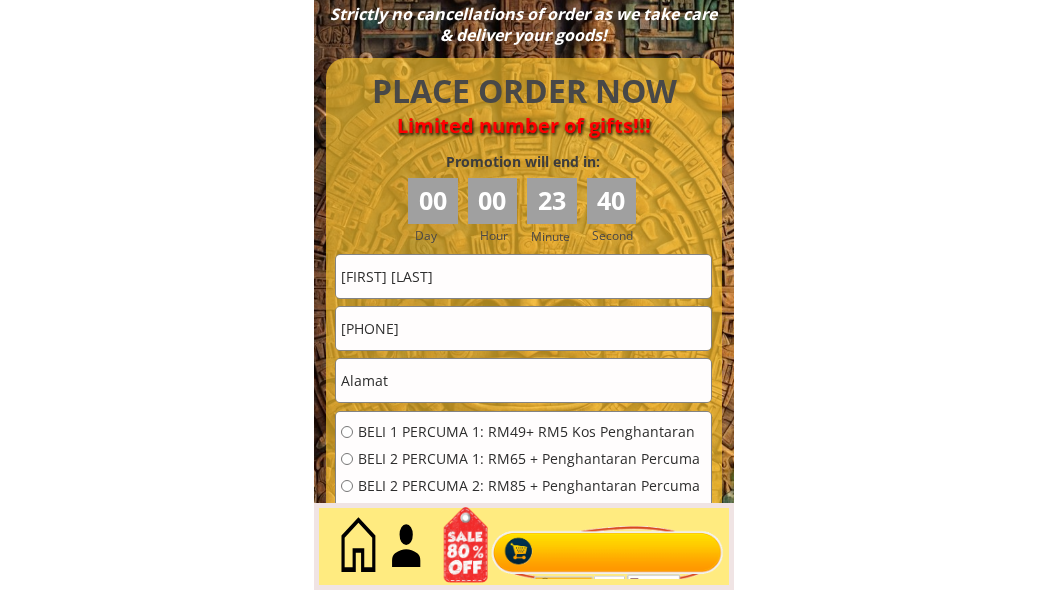 click at bounding box center (523, 380) 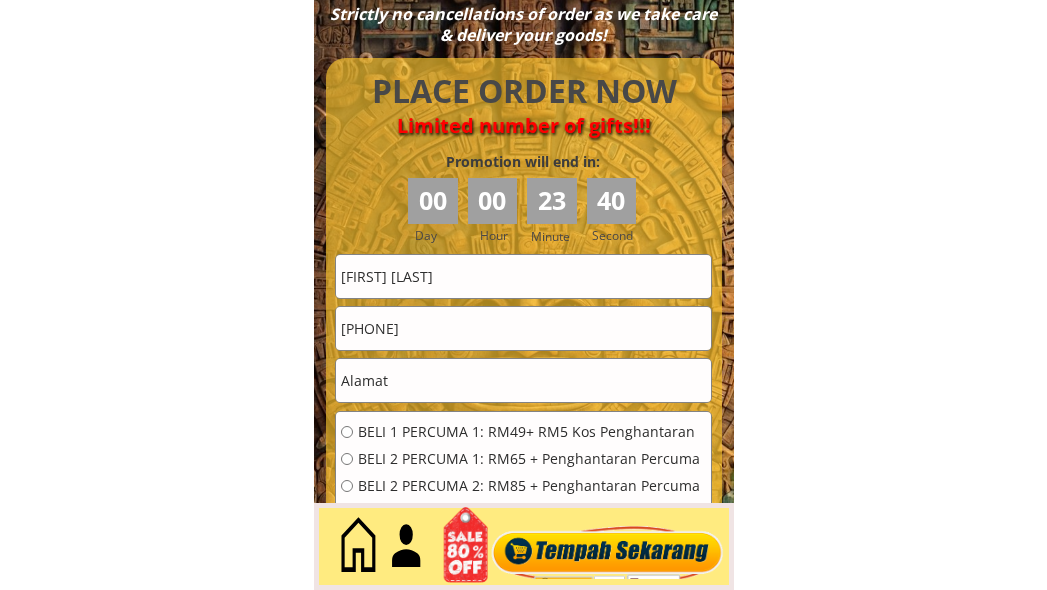 paste on "SJK(C) CHONG HWA 3, [STREET] [NUMBER] [CITY], [STATE]" 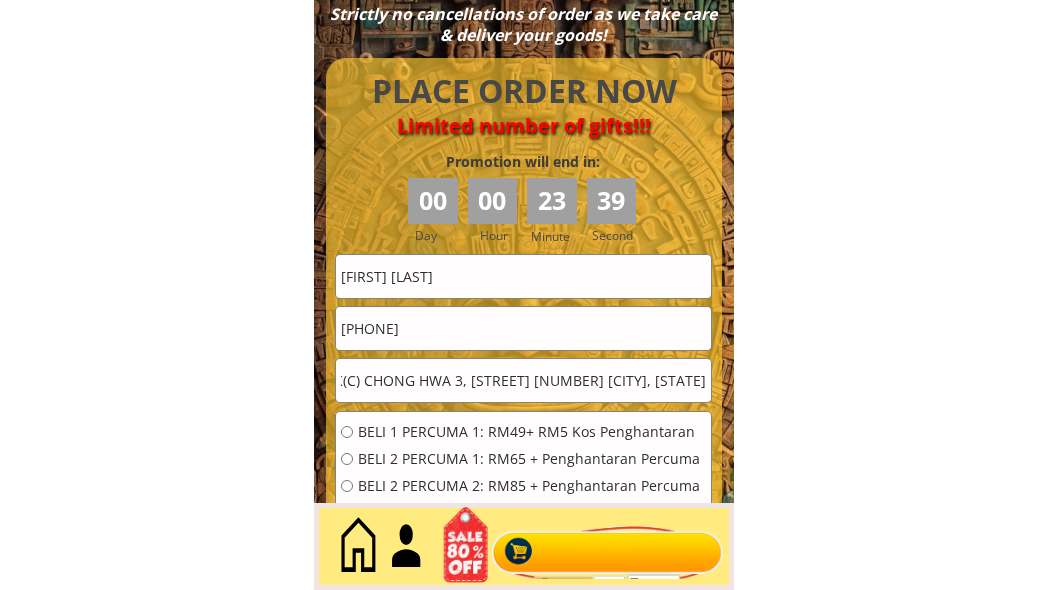 scroll, scrollTop: 0, scrollLeft: 23, axis: horizontal 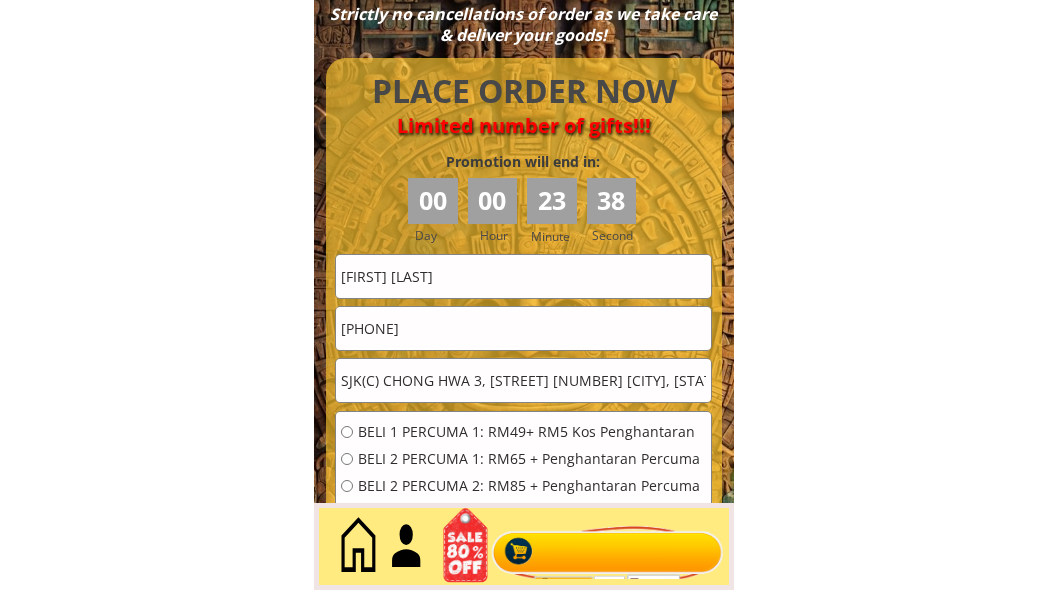 drag, startPoint x: 421, startPoint y: 375, endPoint x: 293, endPoint y: 390, distance: 128.87592 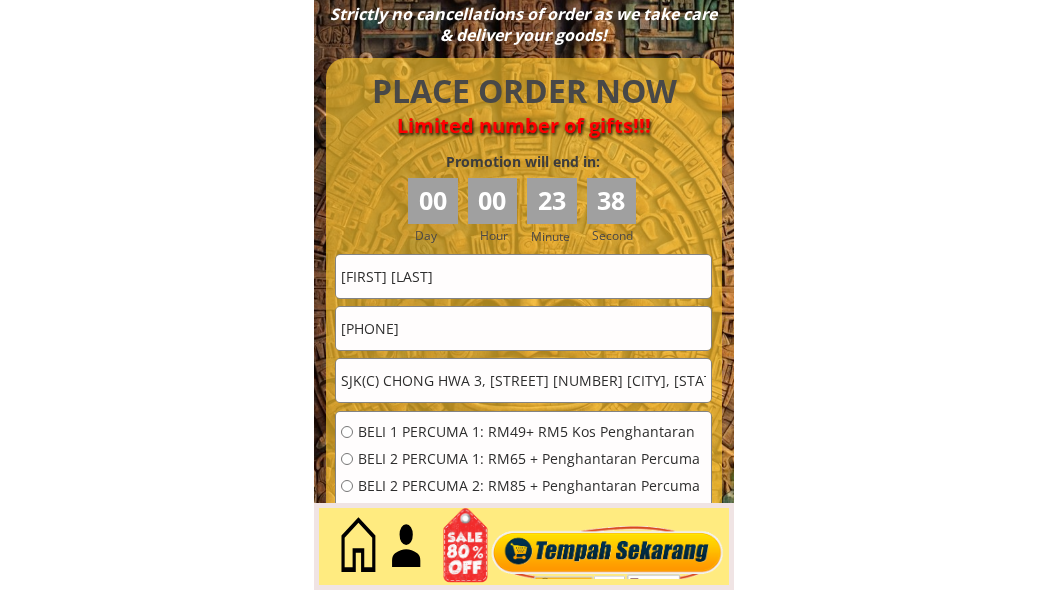 click on "Laman web rasmi dan satu-satunya MINYAK URUT DAYAK Rawatan sakit dan sakit, kebas dan keletihan terjual 12k Penghantaran percuma 4.9/5 (1.2k) Produk teratas Alat Pertanian Jepun Minyak urut penjagaan yang menenangkan hutan serbaguna ini bagus untuk semua sakit luar badan..100% herba semulajadi. Tidak panas, sesuai untuk semua peringkat umur. Penyelesaian yang berkesan untuk mereka yang mempunyai masalah SAKIT LUTUT/SEMASA3/SENDI/NESSITI INFO Minyak urut Ibu ida dayak ✅ boleh buat minyak urut selepas bersalin dan sapu pada baby
✅yang terkena air panas dan minyak panas elok sapu..sapu dan InsyaAllah tak gelembong..cepat sembuh.
✅sakit kebas2, lenguh2,bengkak2 kaki tangan,sakit saraf,frozen shoulder,trigger finger boleh sapu
✅untuk semua penyakit kulit boleh sapu
✅yang ada sakit lutut boleh sapu sebab ramai dah berjaya sembuh
✅batuk dan asma sapu dada dan belakang..minum madu juga
✅buasir luaran sapu pada bahagian yang terkeluar akan kecut dan sembuh
Sakit pinggang
Cakera Slip" at bounding box center [523, -3234] 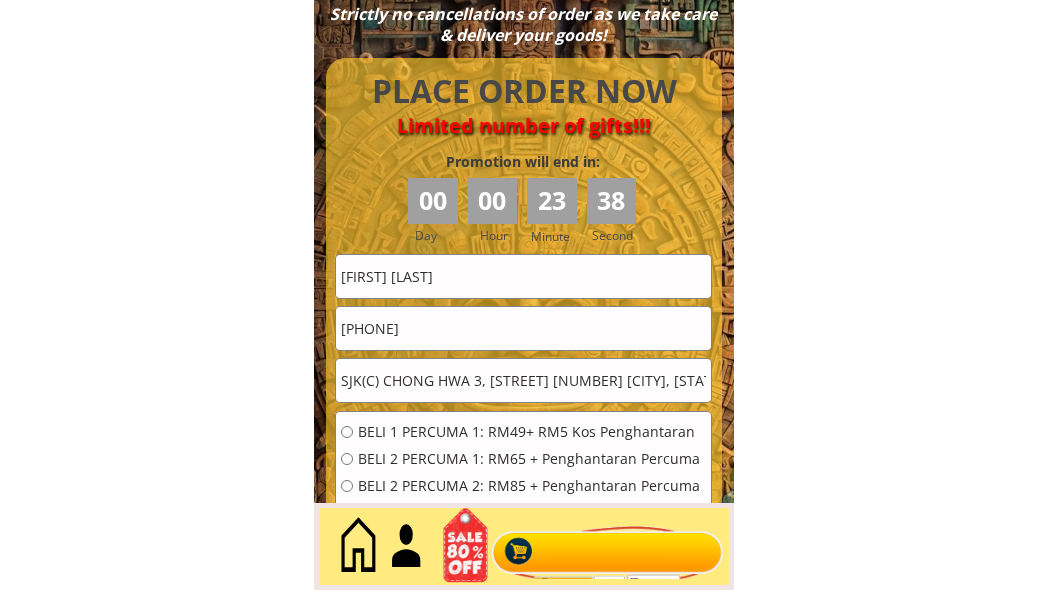 type on "SJK(C) CHONG HWA 3, [STREET] [NUMBER] [CITY], [STATE]" 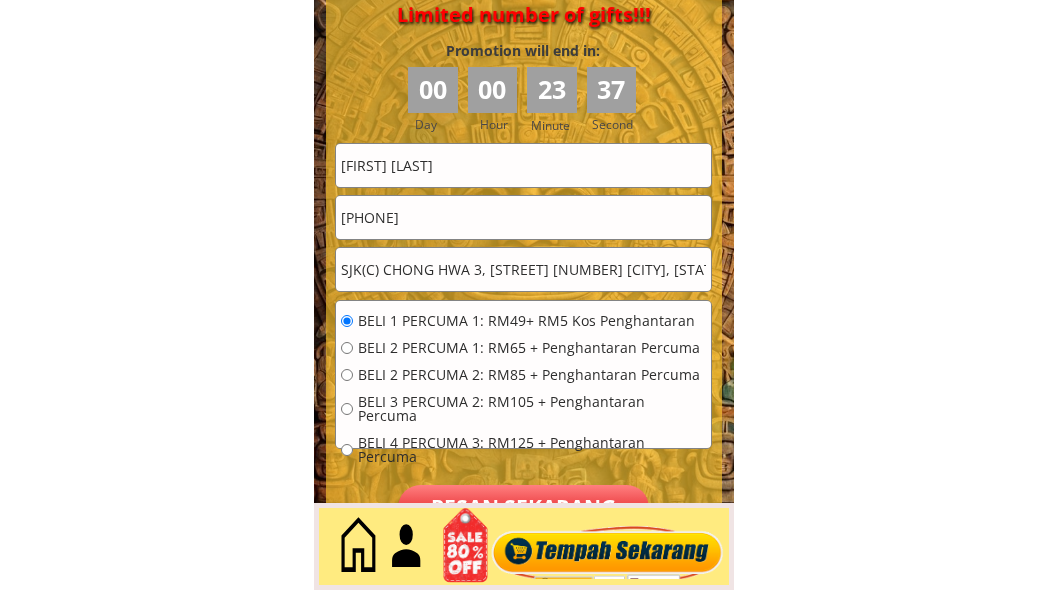scroll, scrollTop: 9176, scrollLeft: 0, axis: vertical 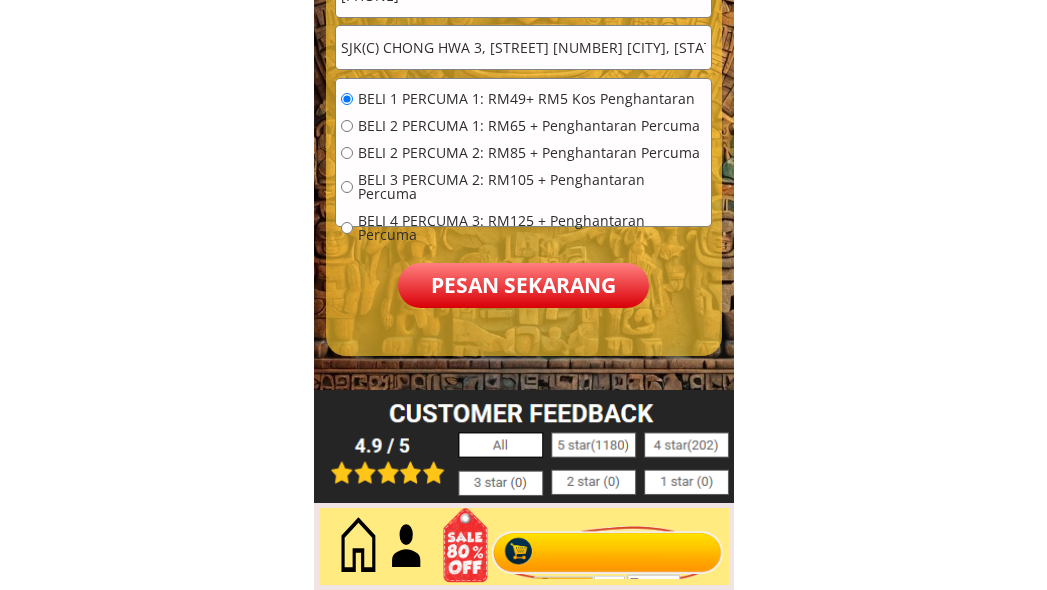 click on "Pesan sekarang" at bounding box center [523, 285] 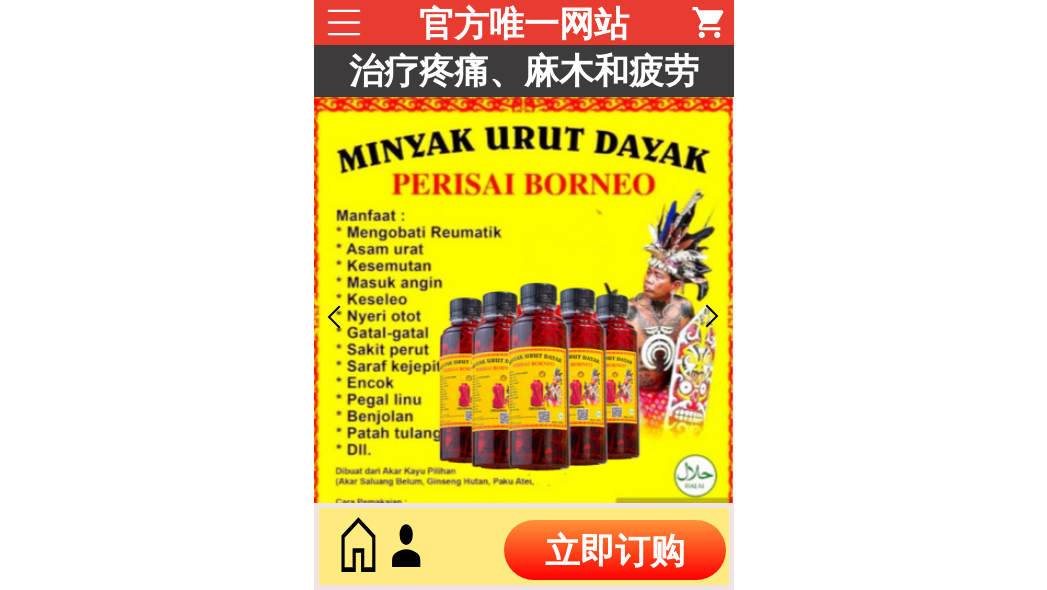 scroll, scrollTop: 0, scrollLeft: 0, axis: both 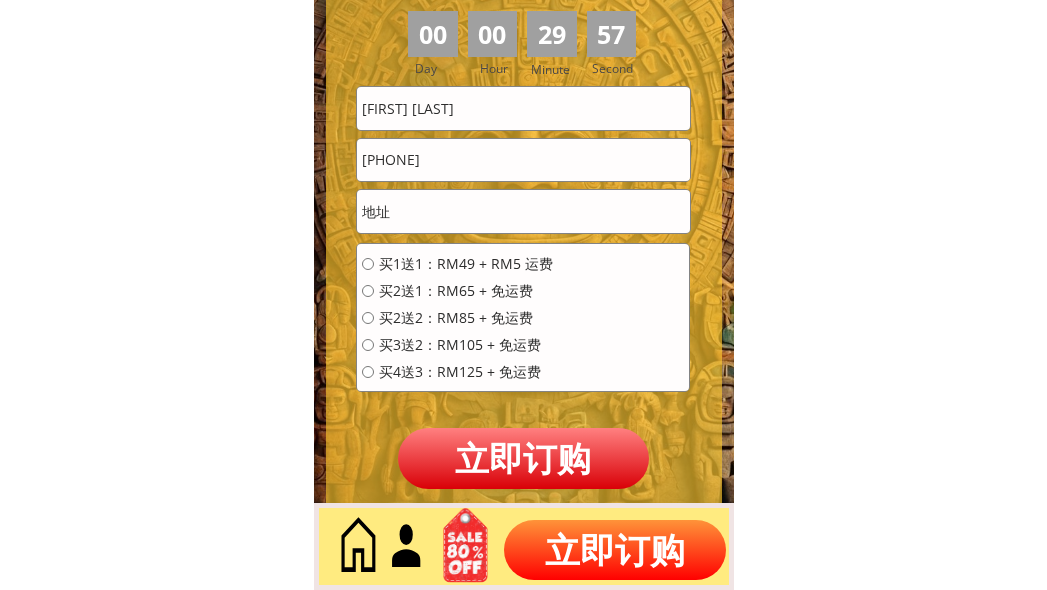 click at bounding box center [523, 211] 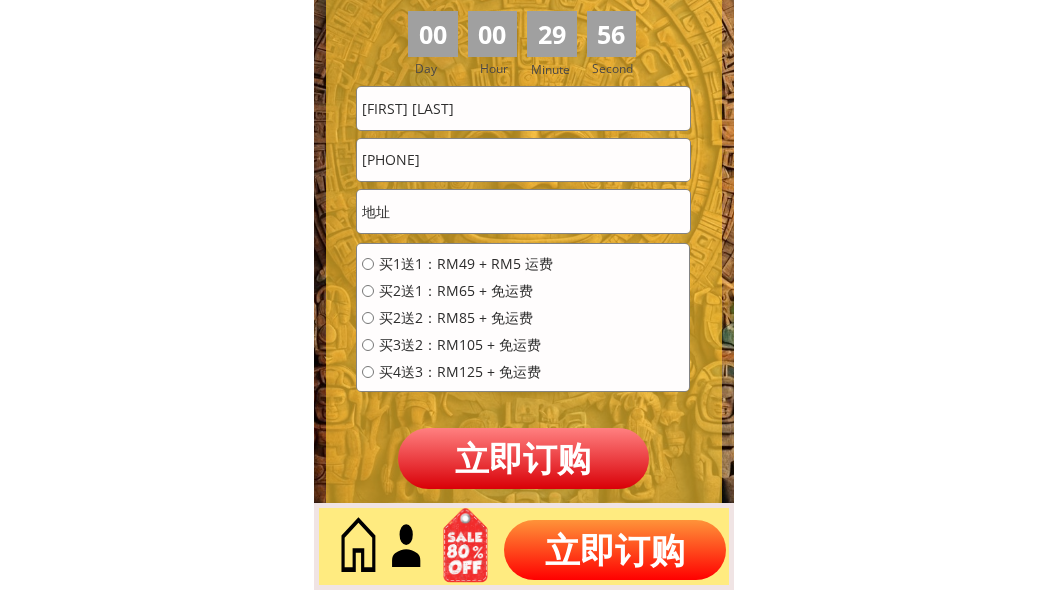click on "[PHONE]" at bounding box center (523, 160) 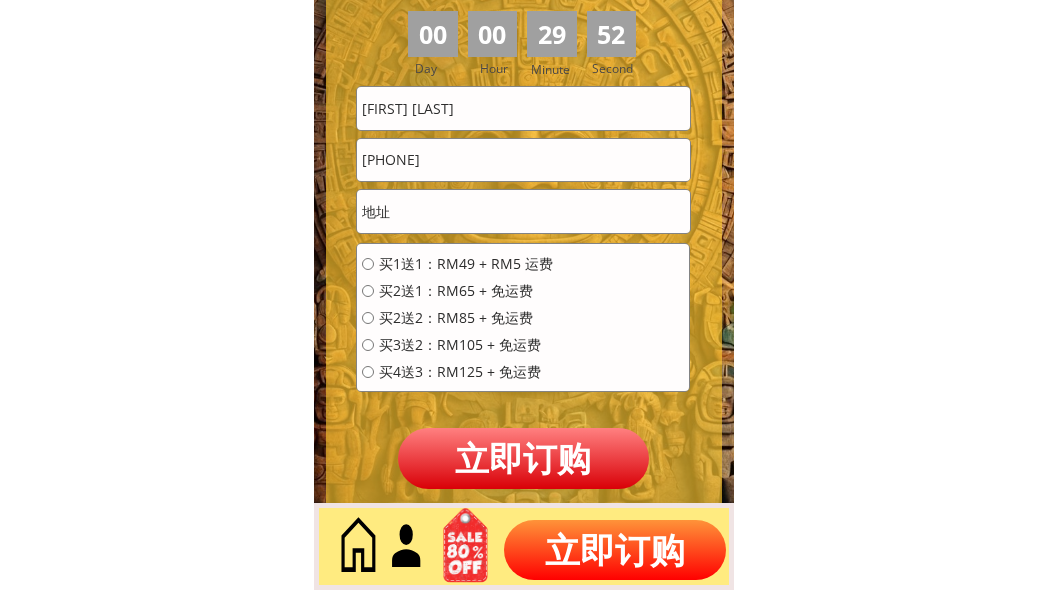 click on "[NAME]" at bounding box center [523, 108] 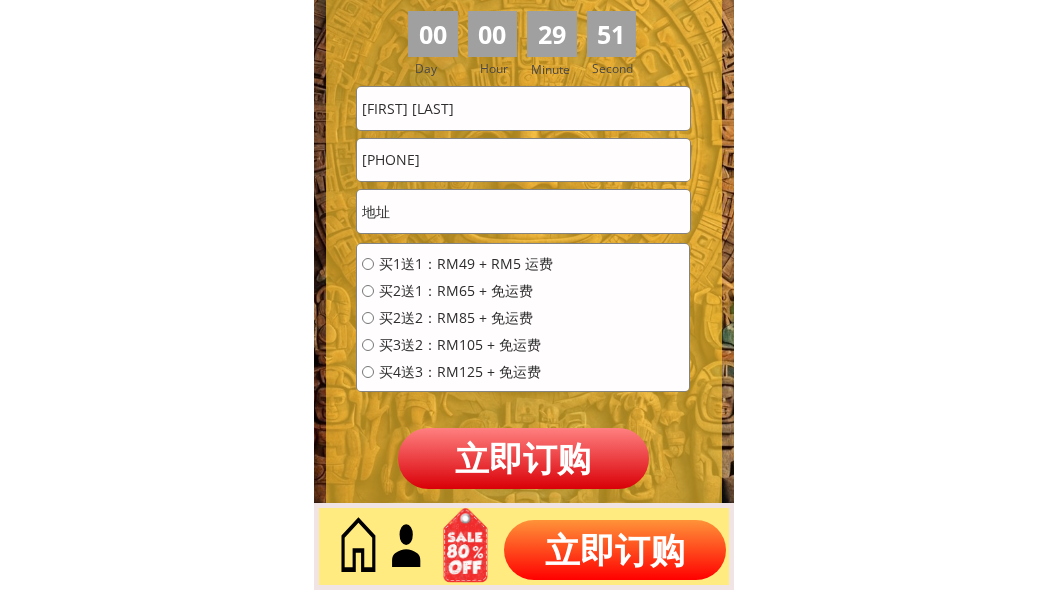 type on "Han Ching. Quan" 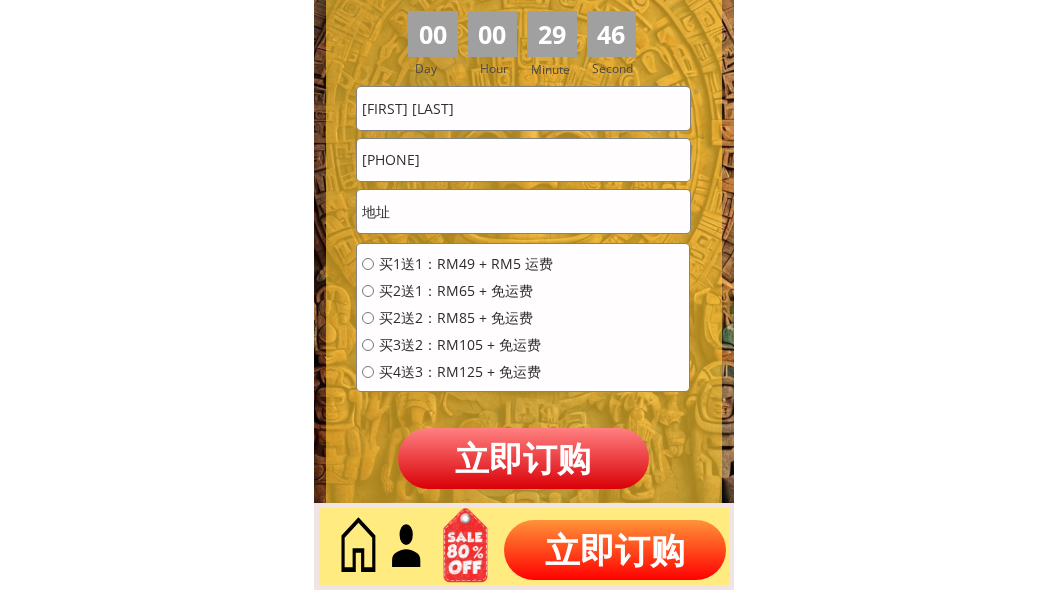 click at bounding box center [523, 211] 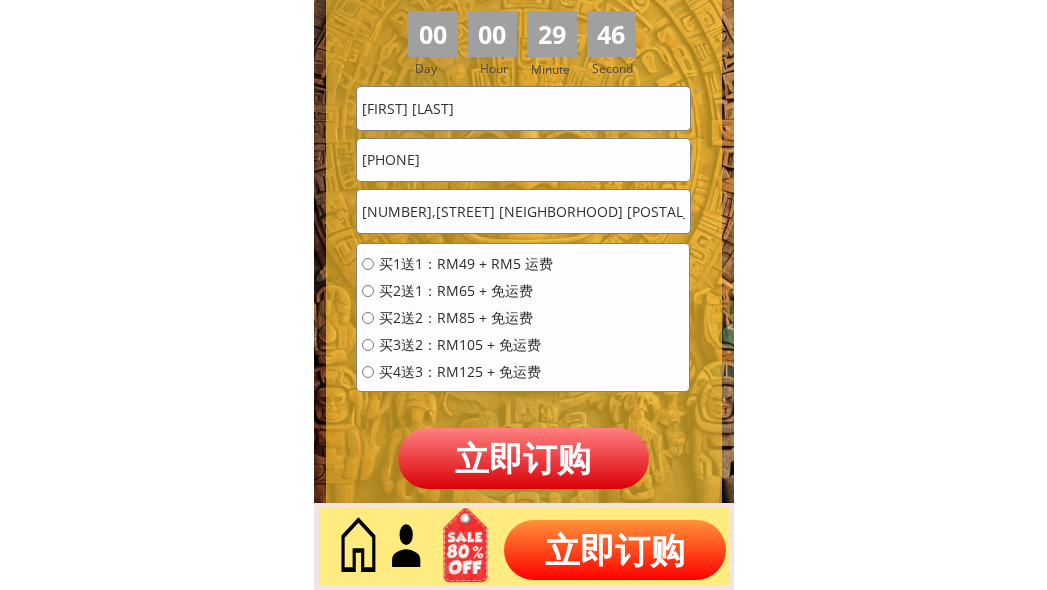 scroll, scrollTop: 0, scrollLeft: 55, axis: horizontal 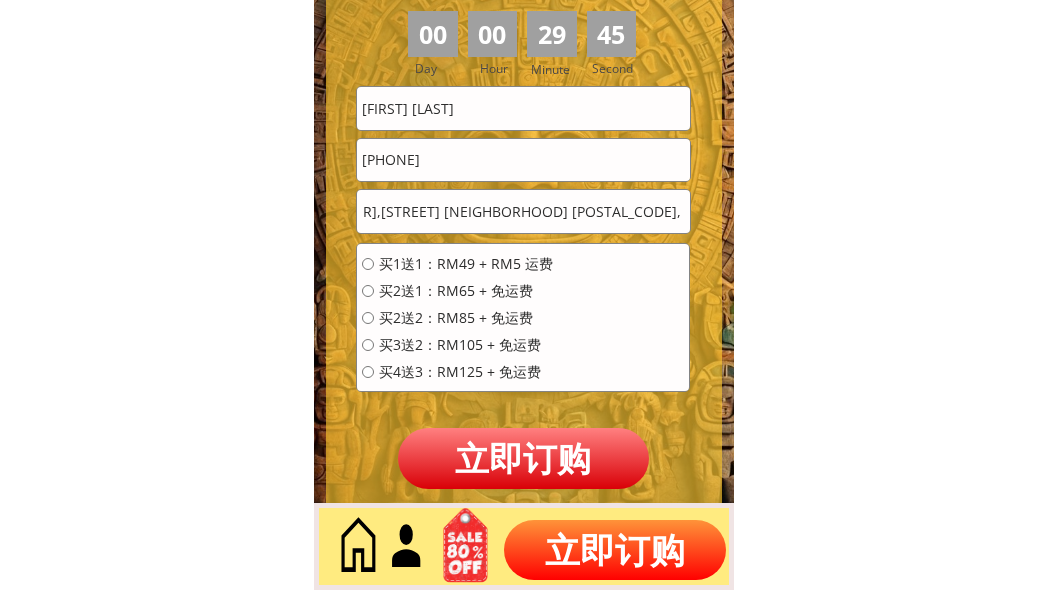 type on "69,Jalan Helang Taman Sembrong 83700, Yong Peng Johor" 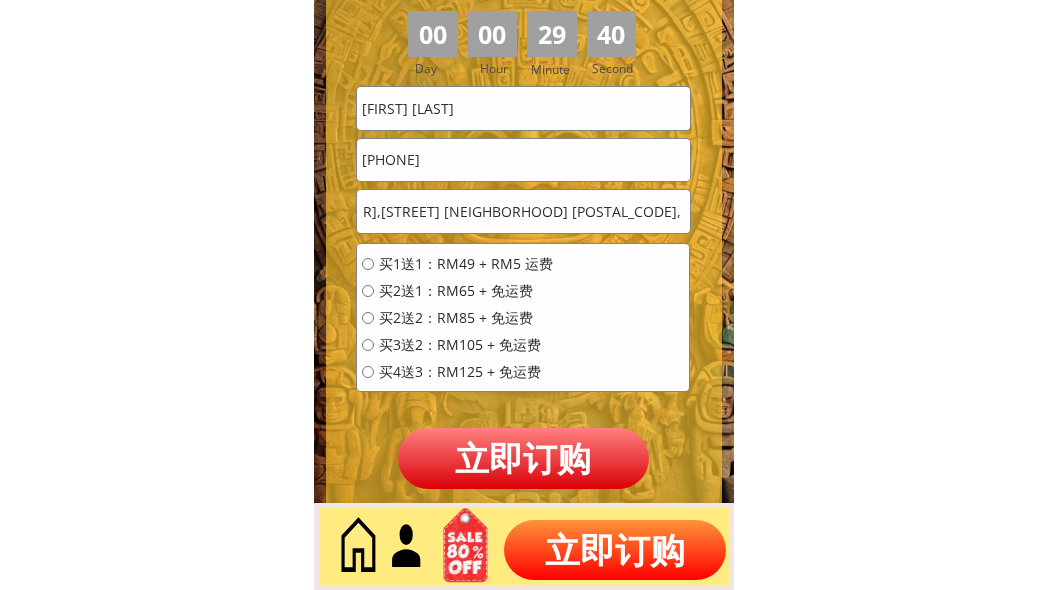 scroll, scrollTop: 0, scrollLeft: 0, axis: both 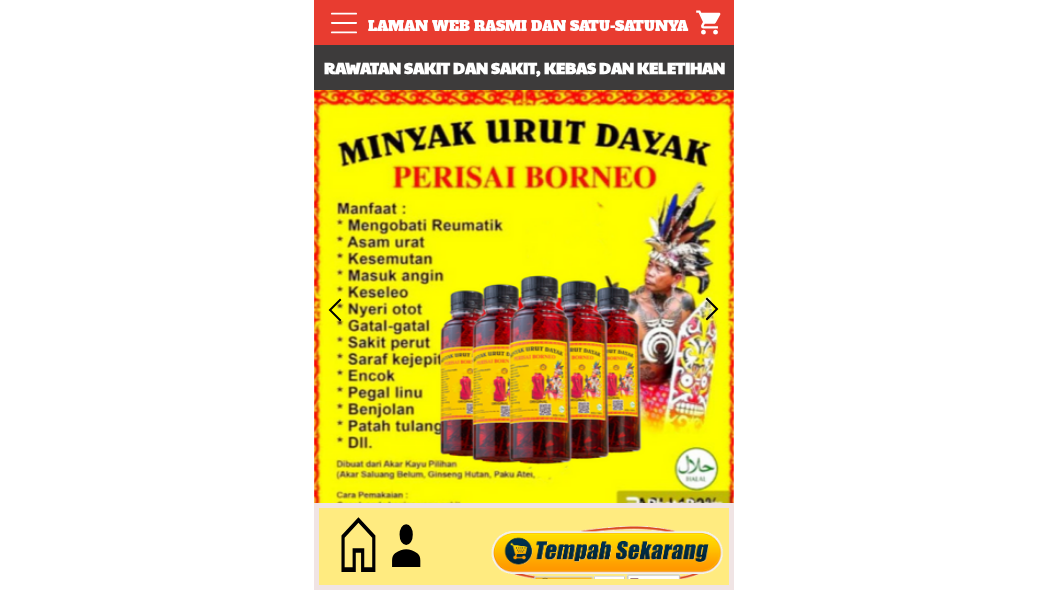 click at bounding box center (607, 547) 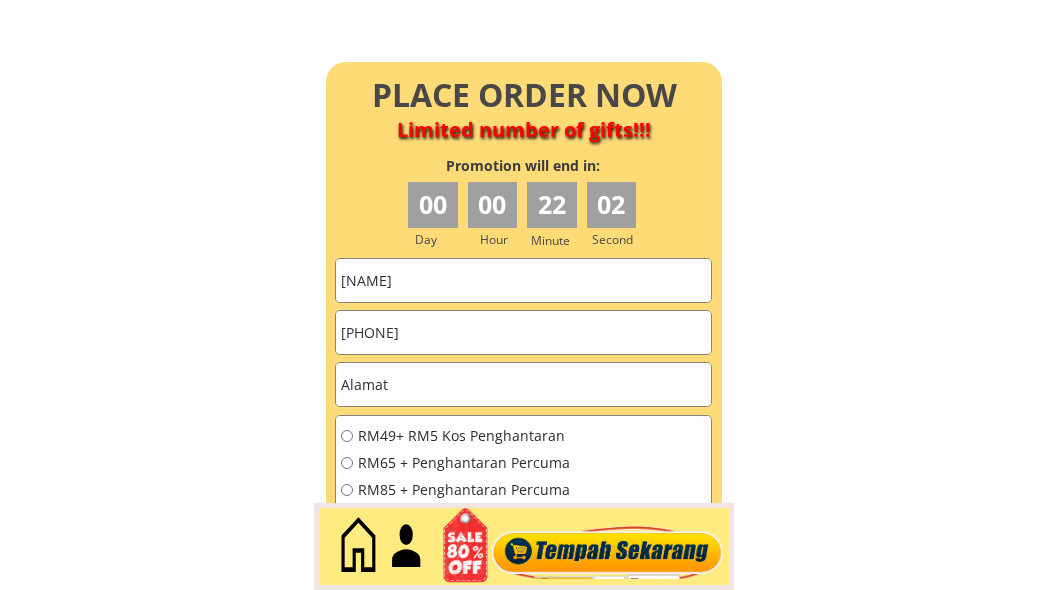 scroll, scrollTop: 8843, scrollLeft: 0, axis: vertical 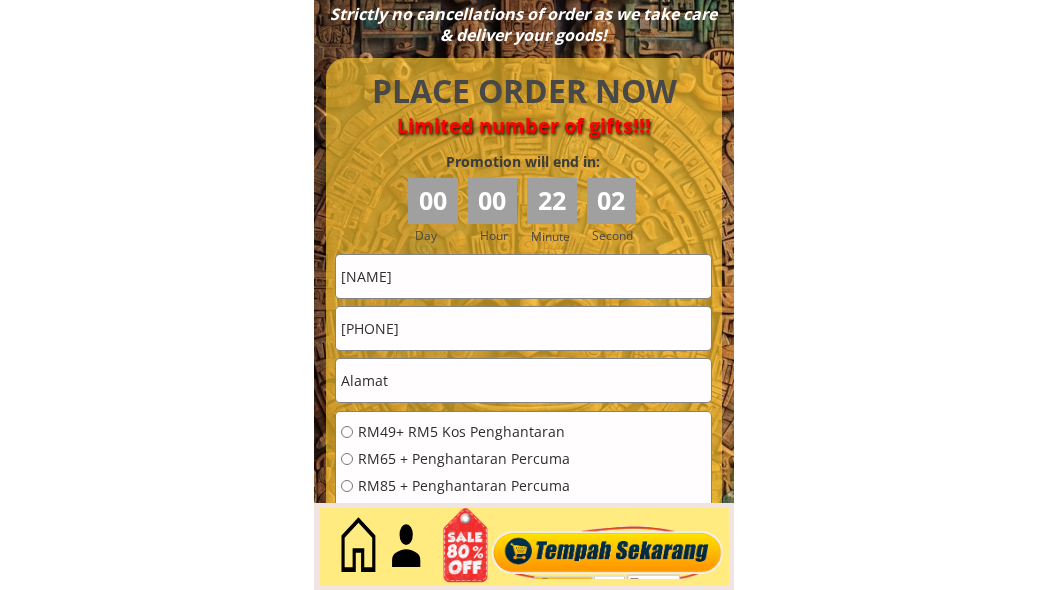 click on "[PHONE]" at bounding box center (523, 328) 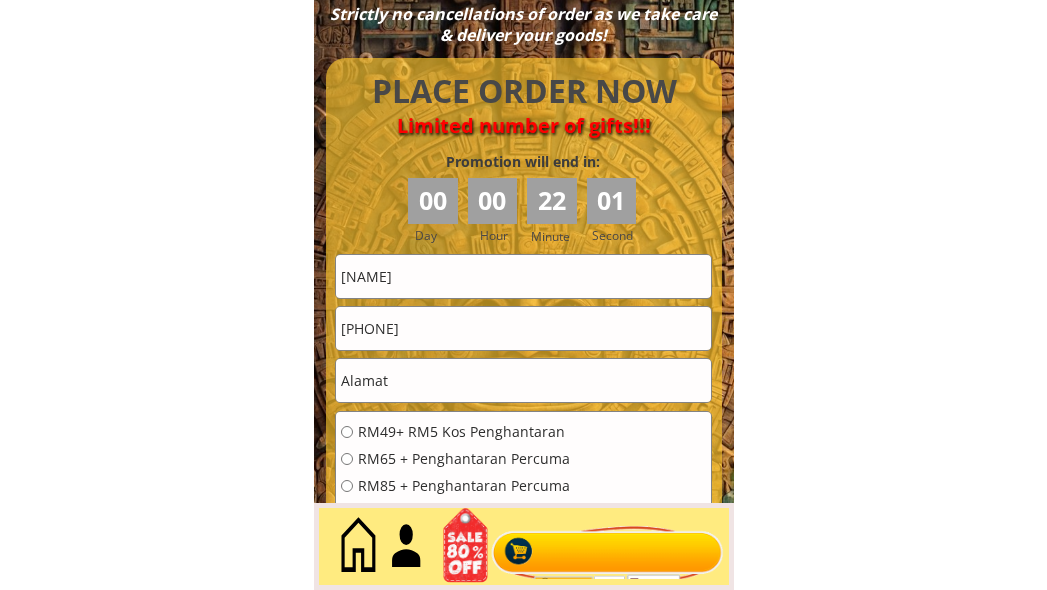 click on "[PHONE]" at bounding box center (523, 328) 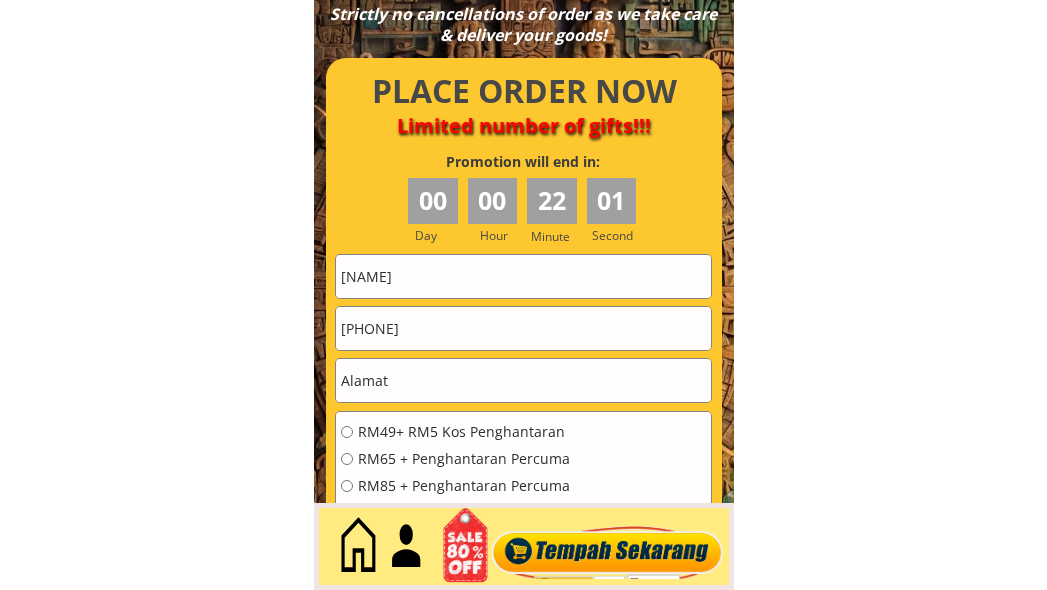 paste on "[PHONE_FRAGMENT]" 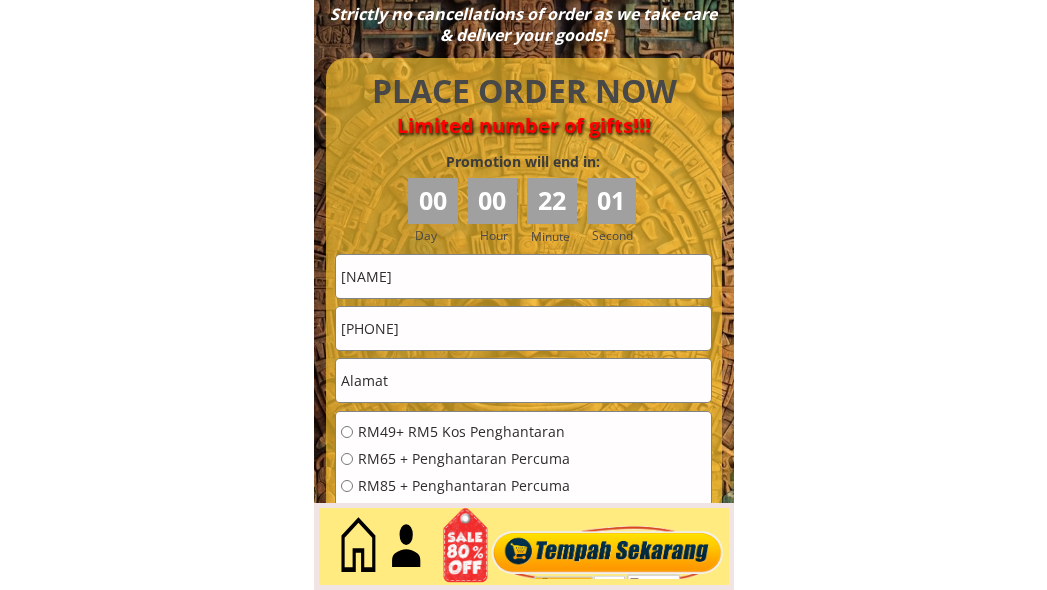 type on "[PHONE]" 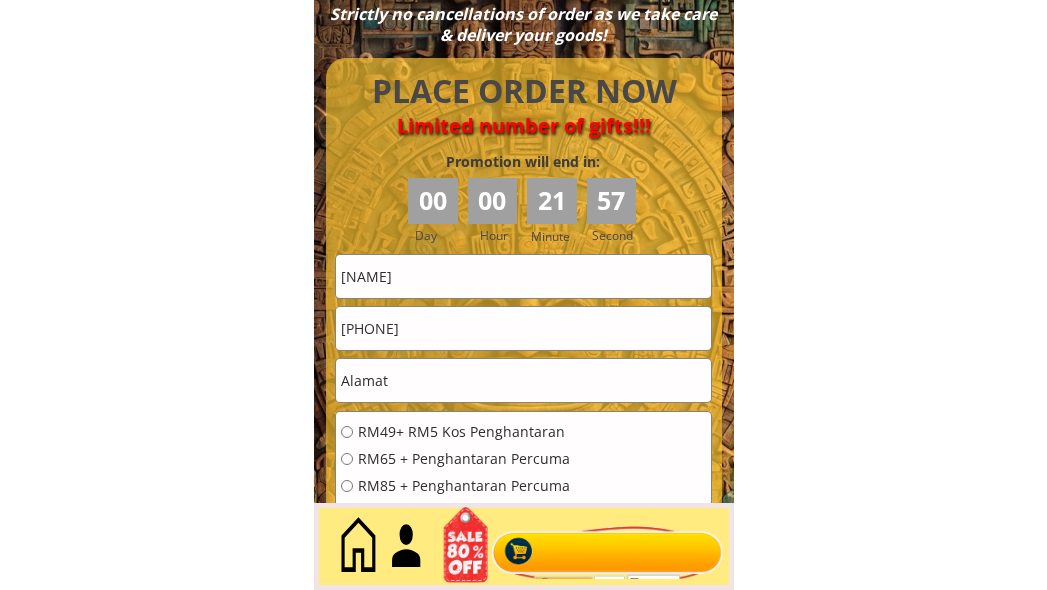 click at bounding box center [523, 380] 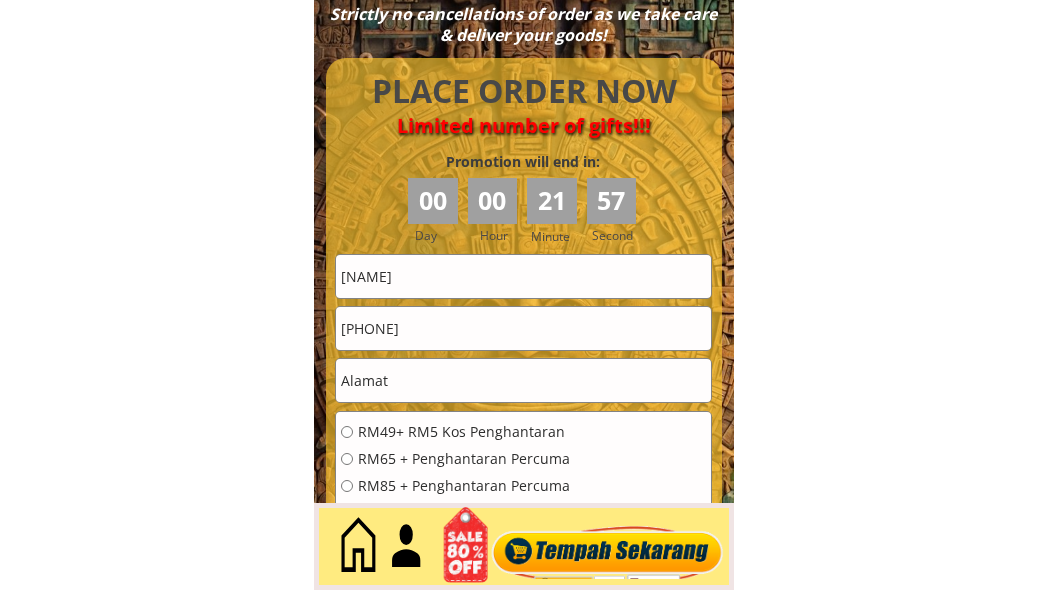 click at bounding box center [523, 380] 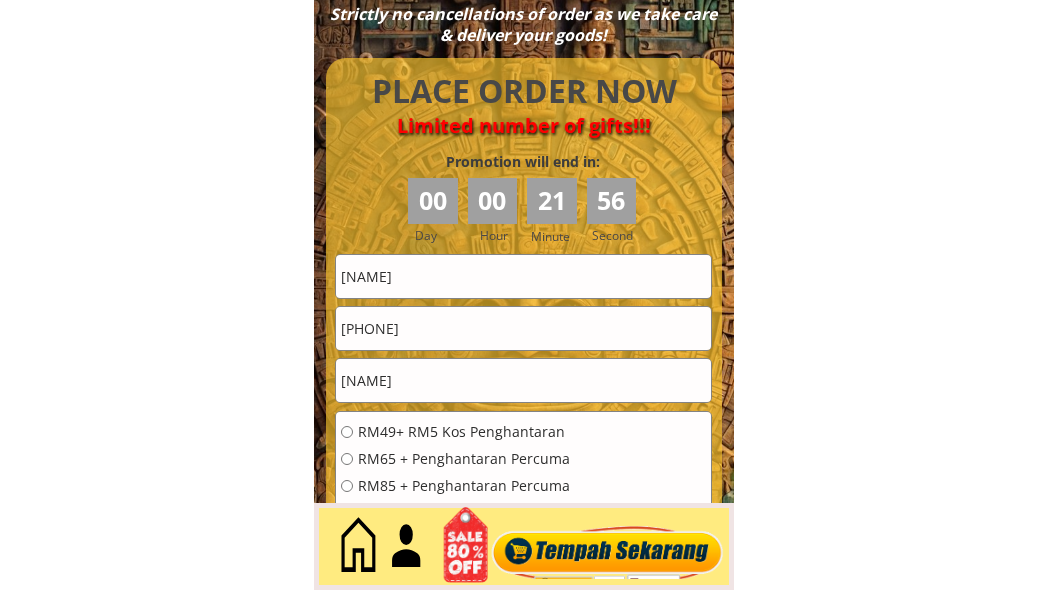 type 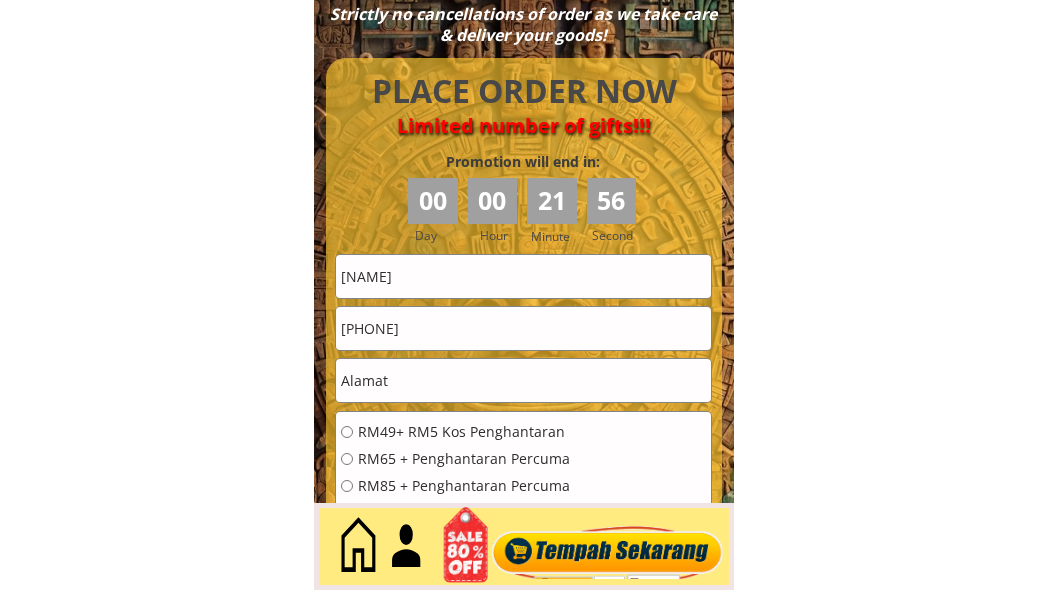 click on "[NAME]" at bounding box center [523, 276] 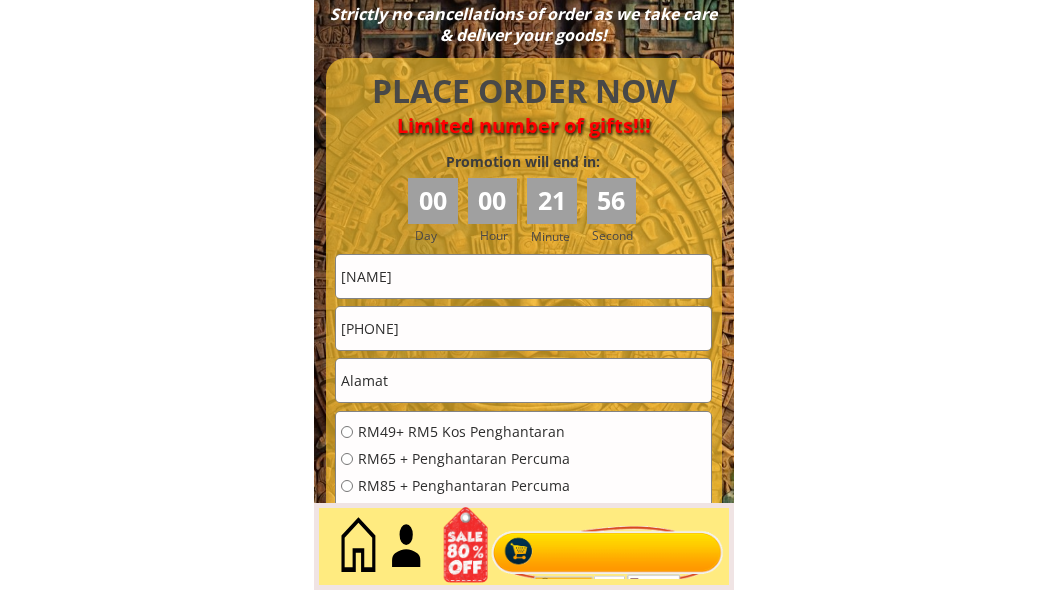 click on "[NAME]" at bounding box center [523, 276] 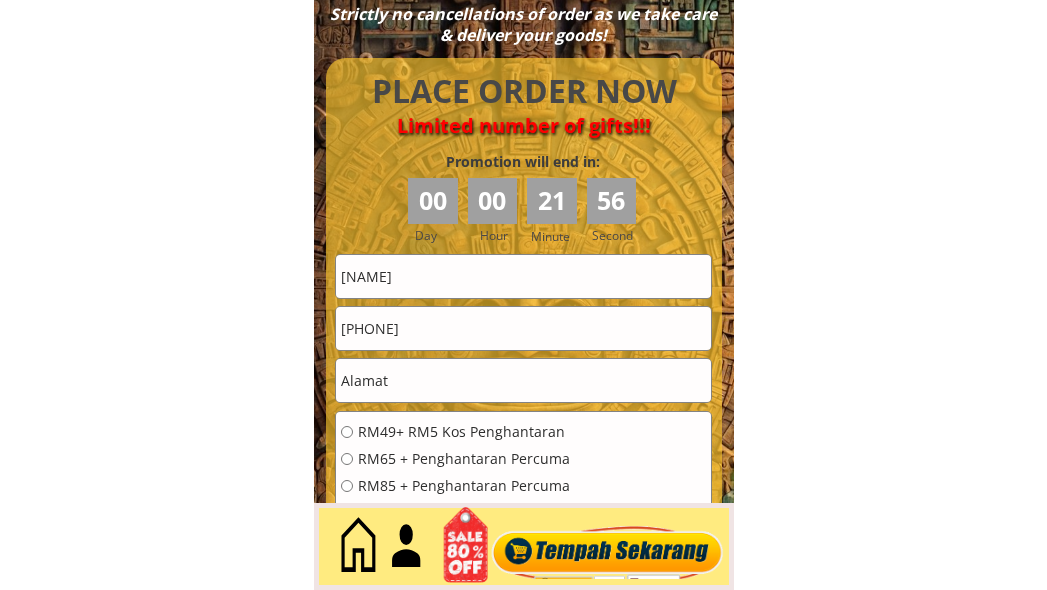 click on "[NAME]" at bounding box center [523, 276] 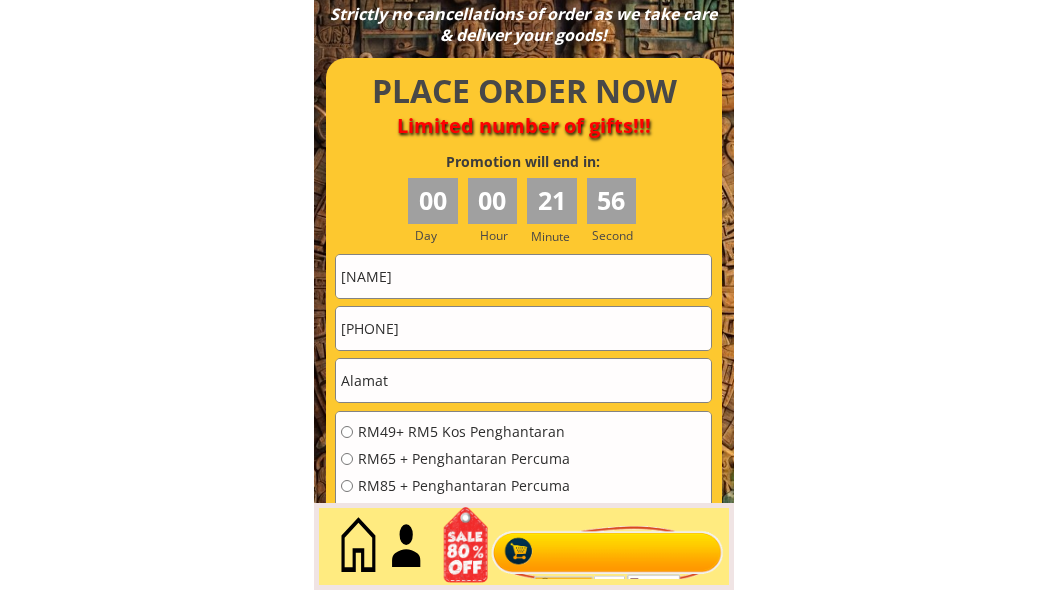 paste on "[NAME]" 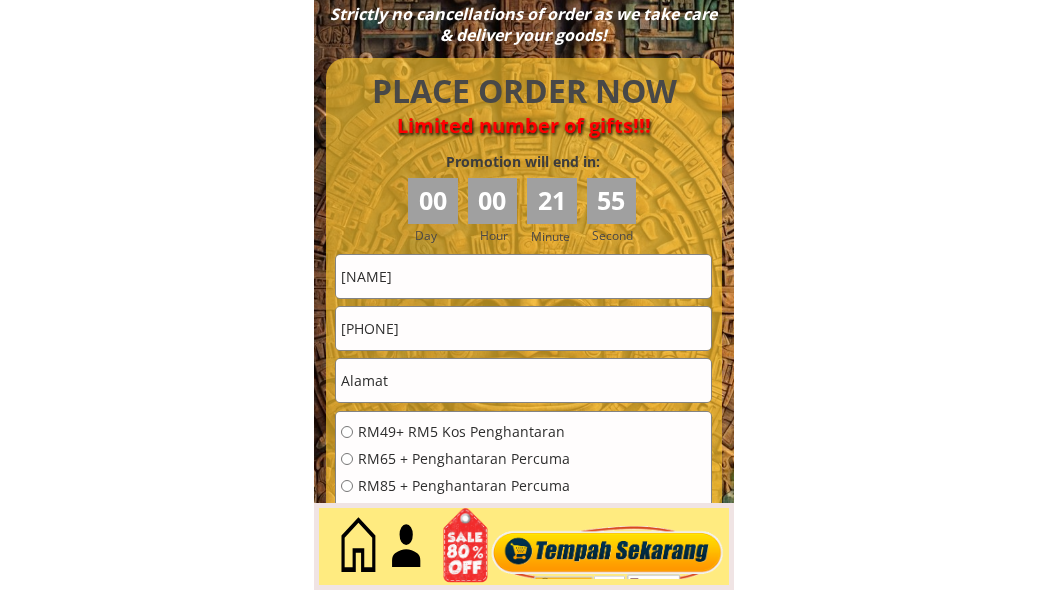 type on "[NAME]" 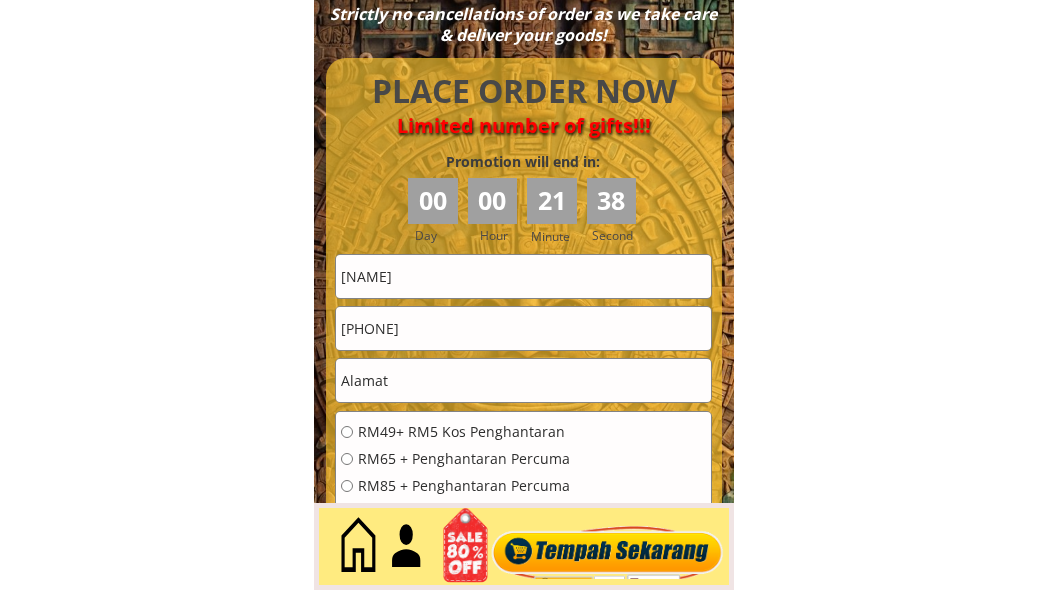 click at bounding box center (523, 380) 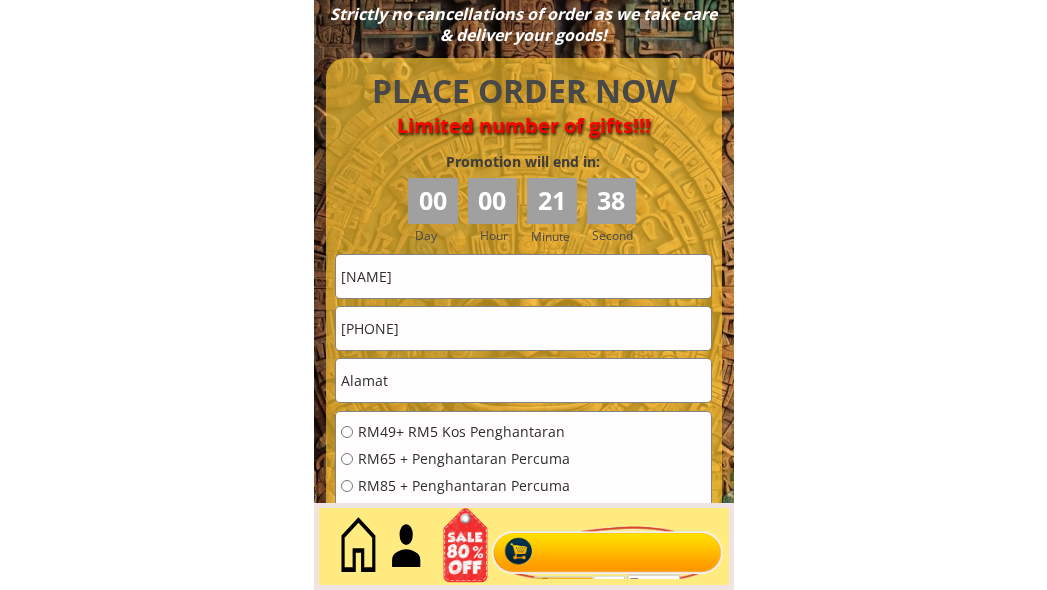 click at bounding box center [523, 380] 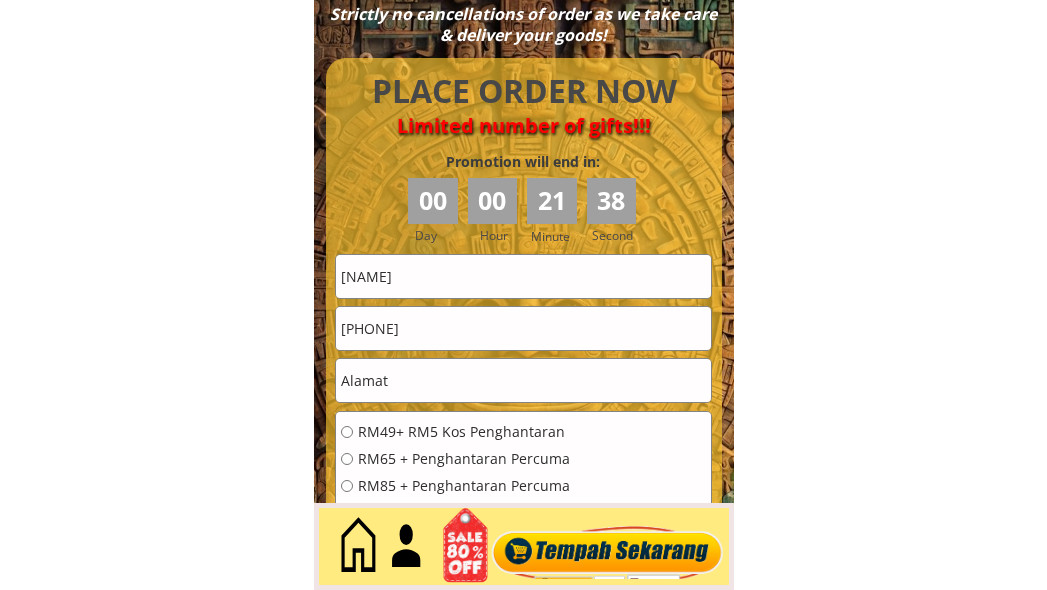 paste on "JPT 18, Jln Imam Saat, Kg Sagil Pt 3, 84900 Tangkak, Johor" 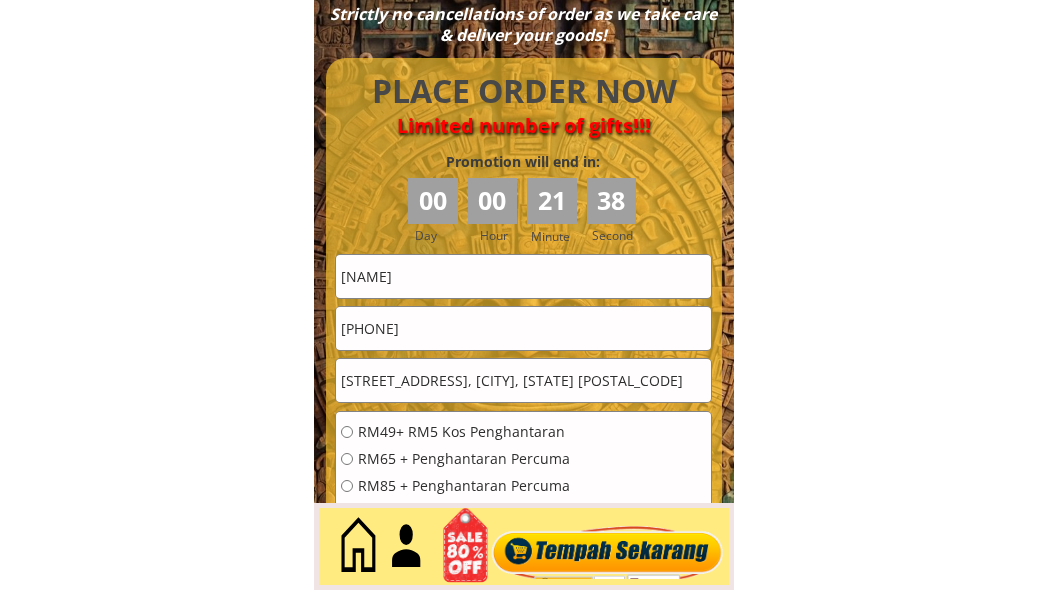 scroll, scrollTop: 0, scrollLeft: 3, axis: horizontal 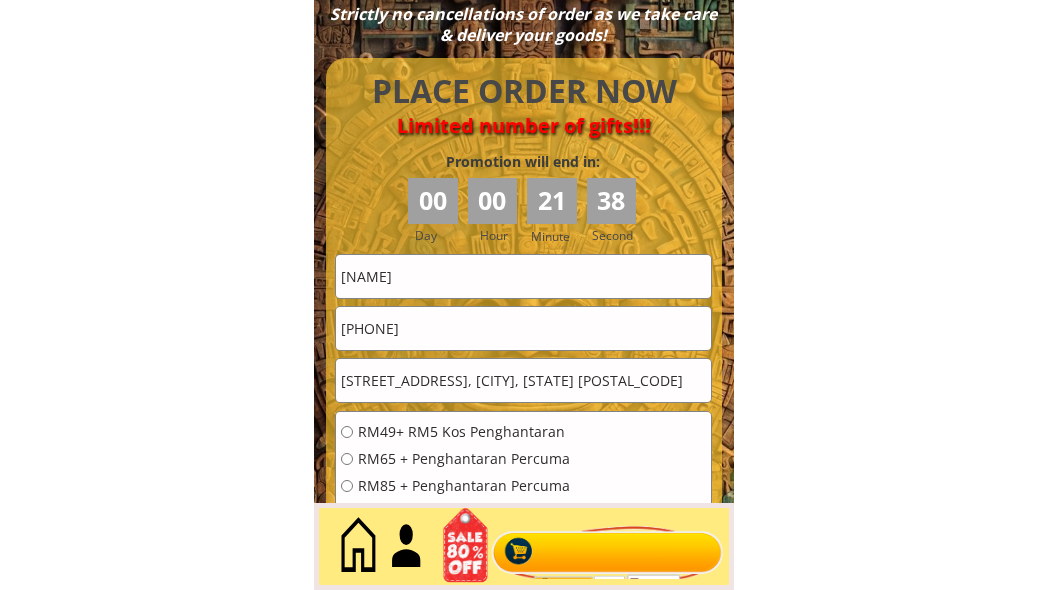 type on "JPT 18, Jln Imam Saat, Kg Sagil Pt 3, 84900 Tangkak, Johor" 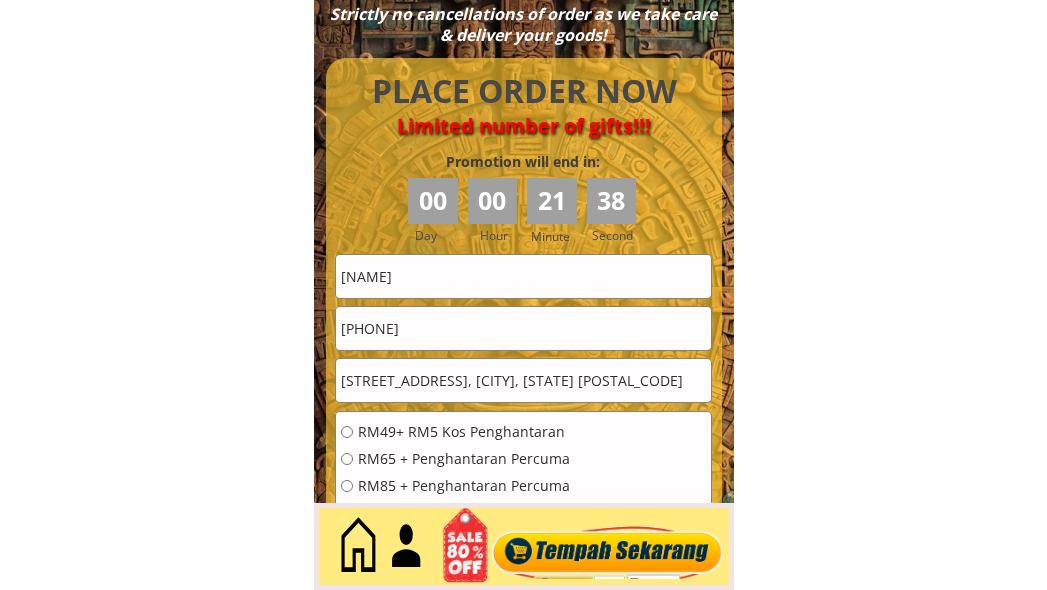 click on "BELI 1 PERCUMA 1: RM49+ RM5 Kos  Penghantaran" at bounding box center (468, 432) 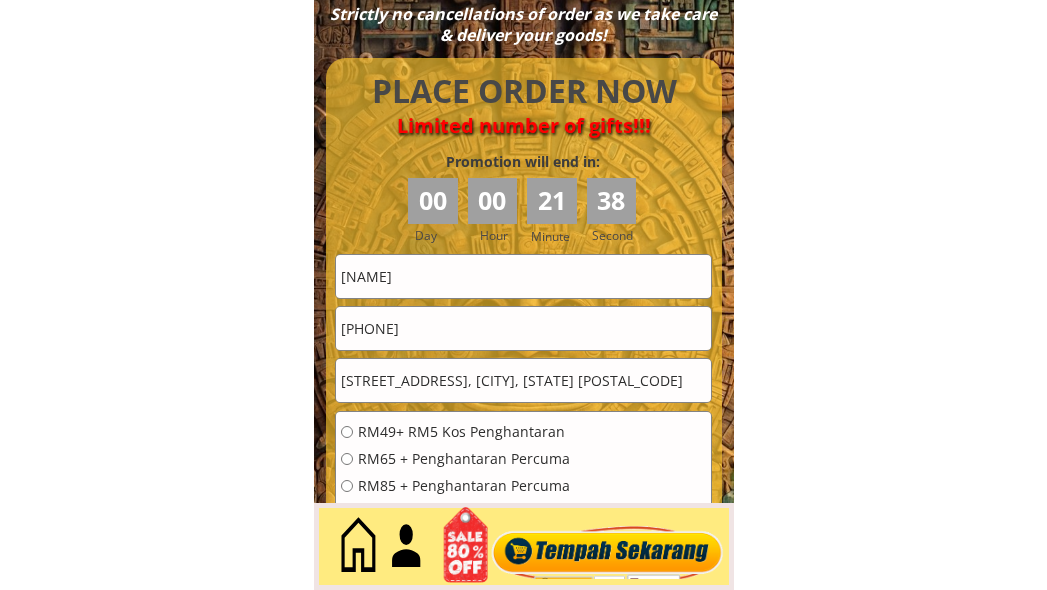 radio on "true" 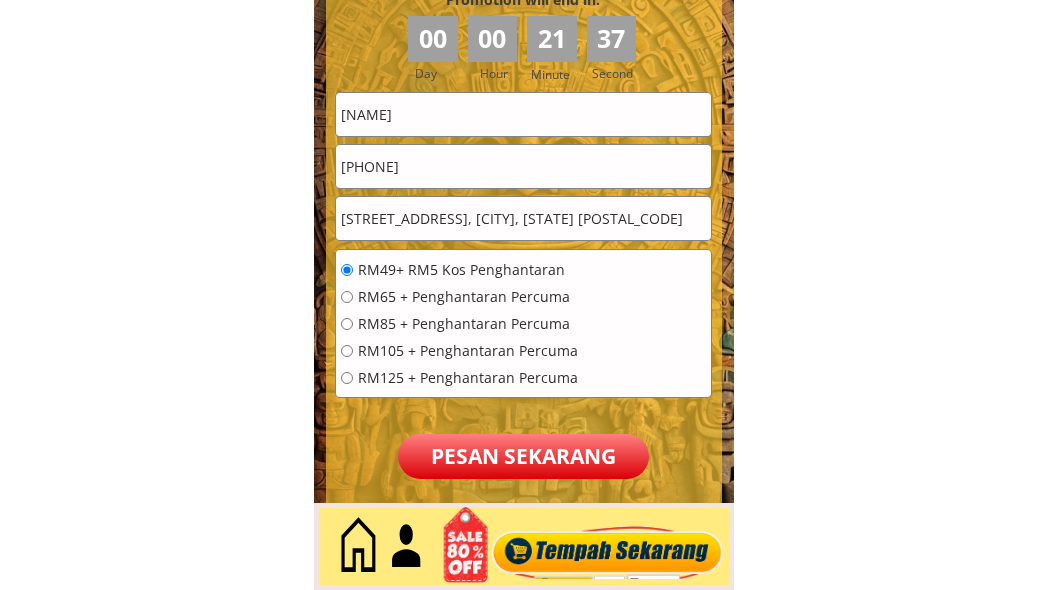 scroll, scrollTop: 9009, scrollLeft: 0, axis: vertical 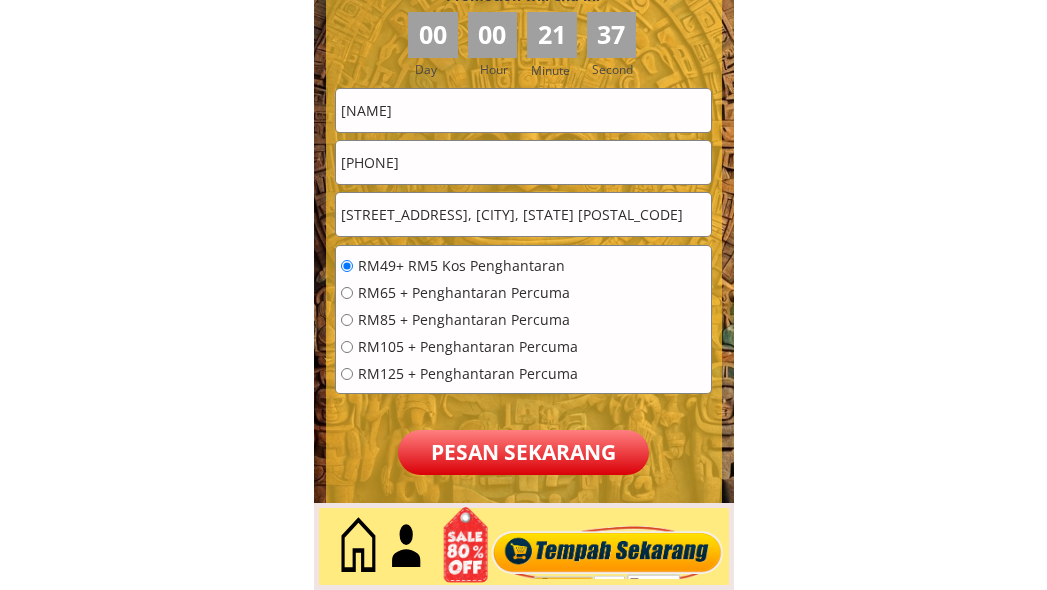click on "Pesan sekarang" at bounding box center [523, 452] 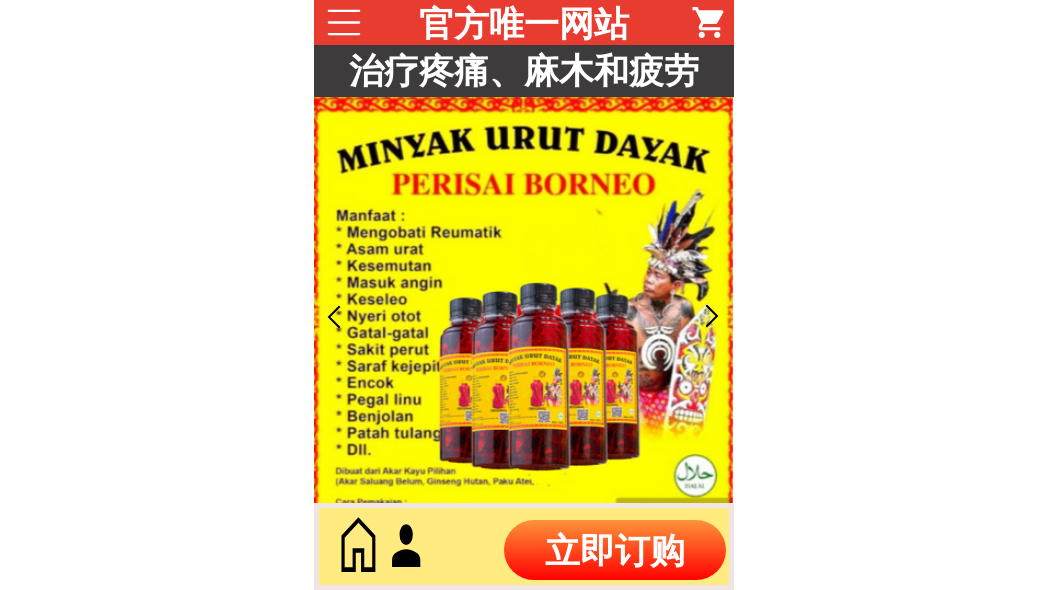 scroll, scrollTop: 0, scrollLeft: 0, axis: both 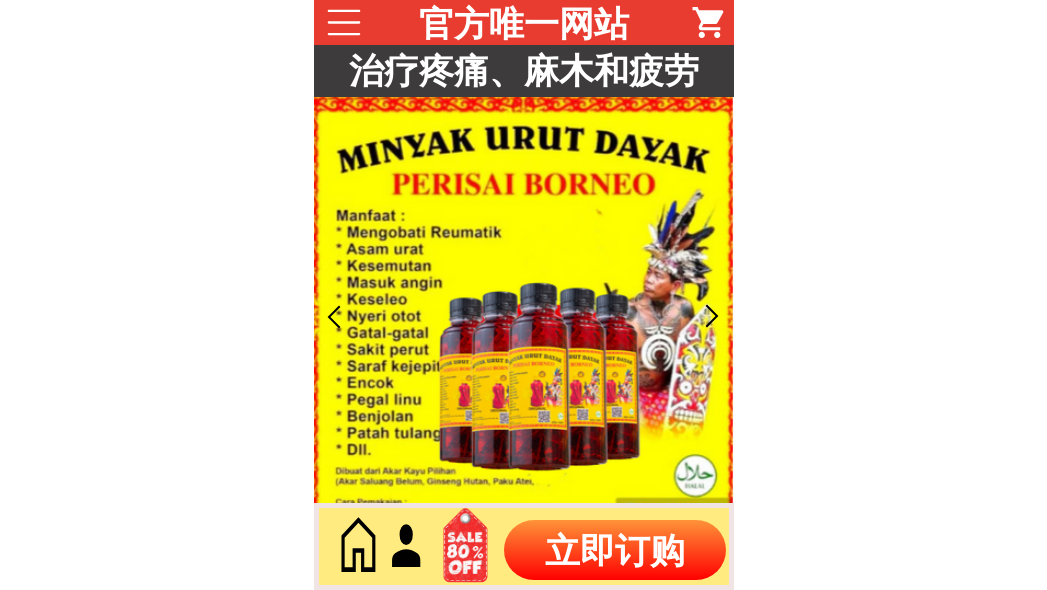 click on "立即订购" at bounding box center (615, 550) 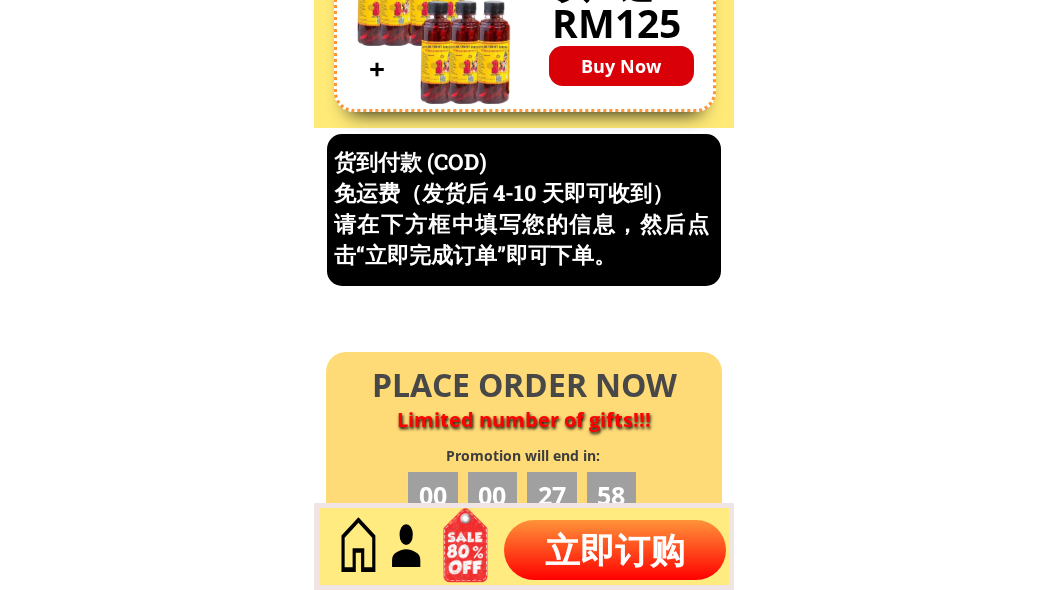 scroll, scrollTop: 8553, scrollLeft: 0, axis: vertical 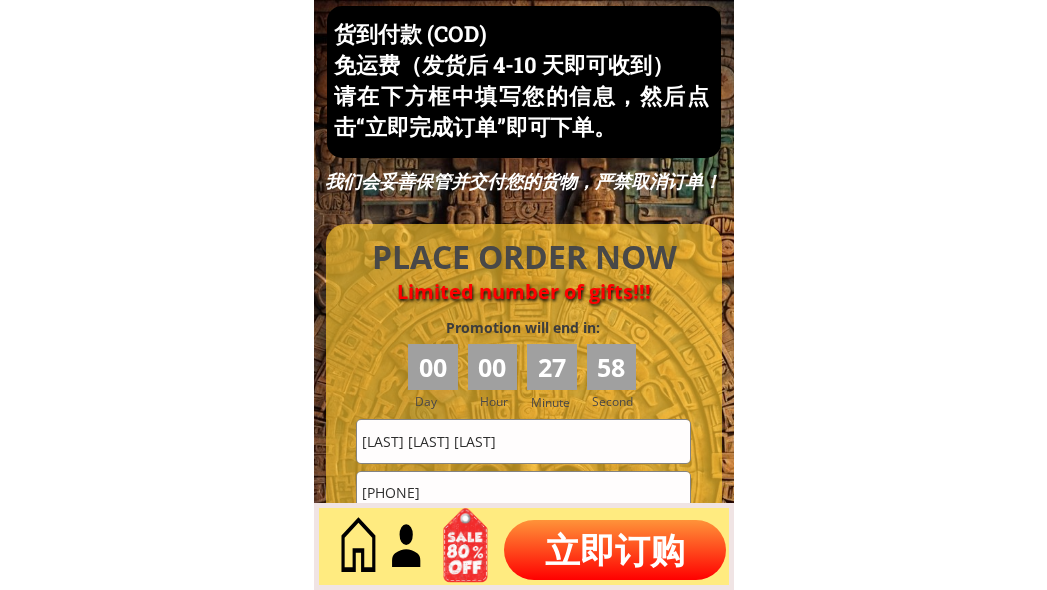 click on "[NAME]" at bounding box center (523, 441) 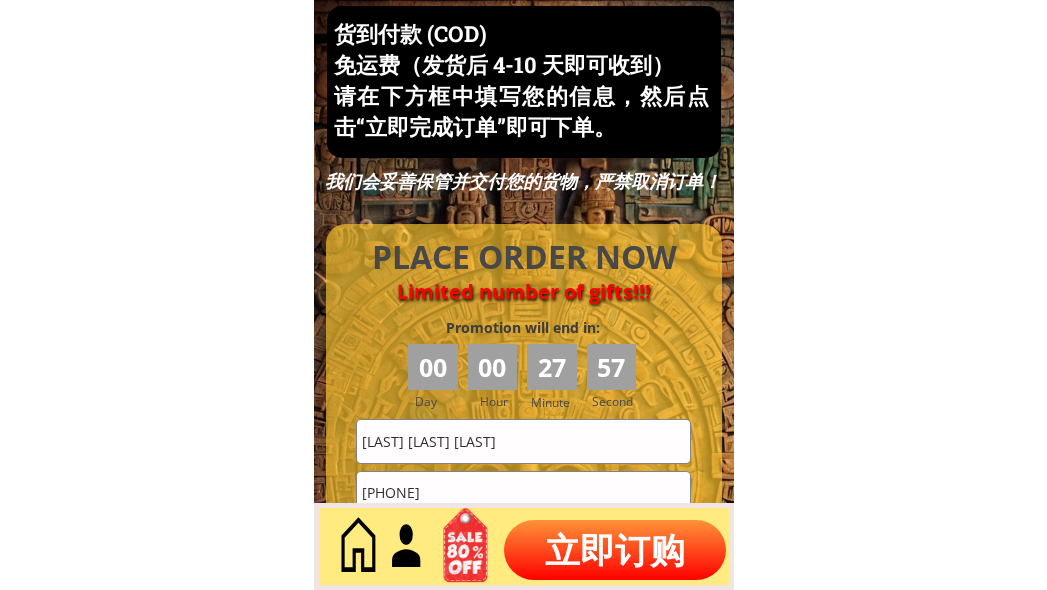 paste on "CHAN YOKE FONG" 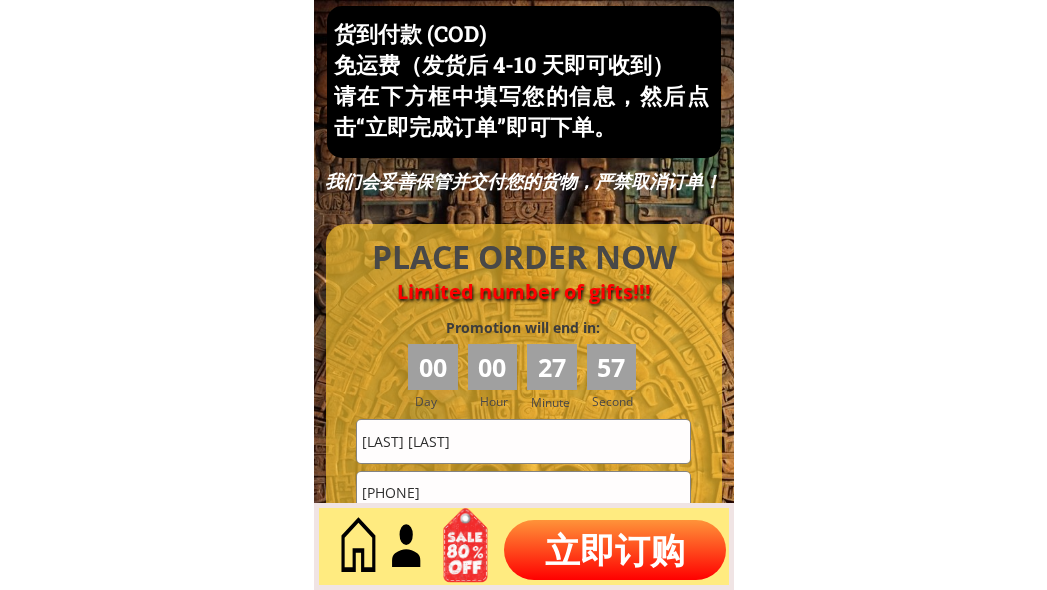 type on "CHAN YOKE FONG" 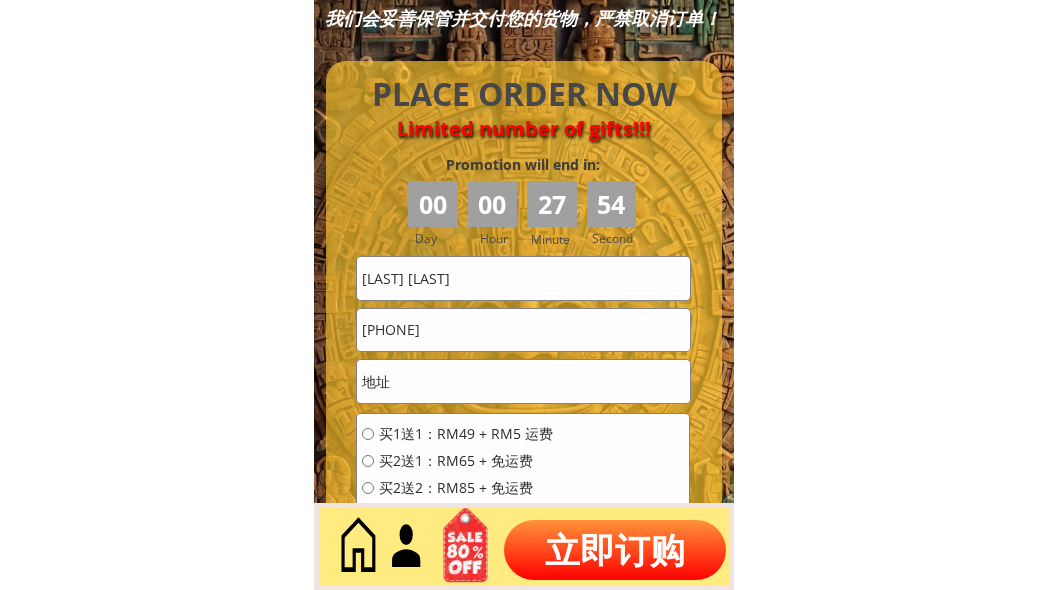 scroll, scrollTop: 8720, scrollLeft: 0, axis: vertical 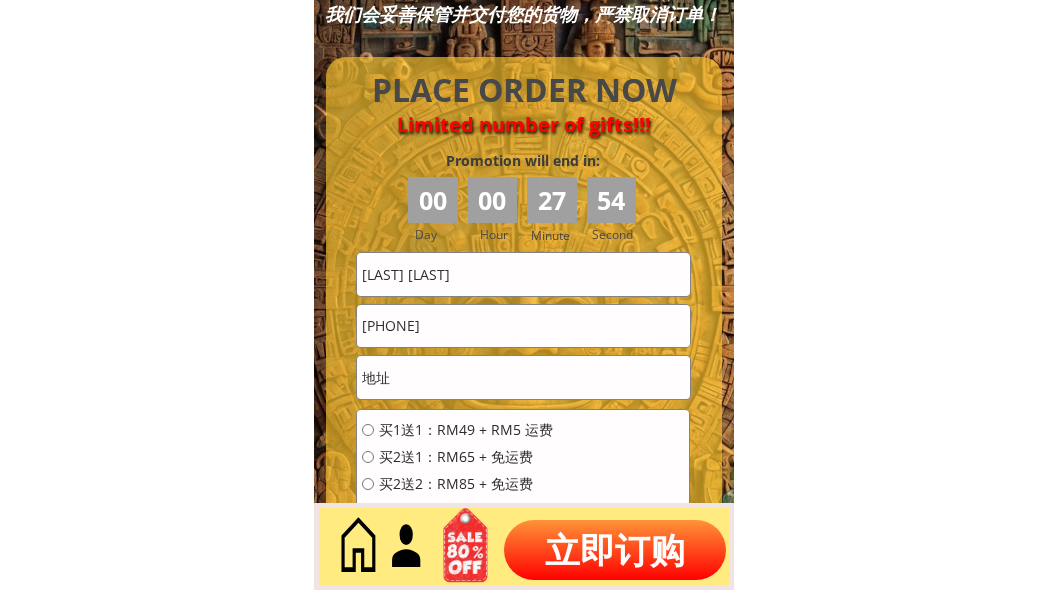 click on "[PHONE]" at bounding box center [523, 326] 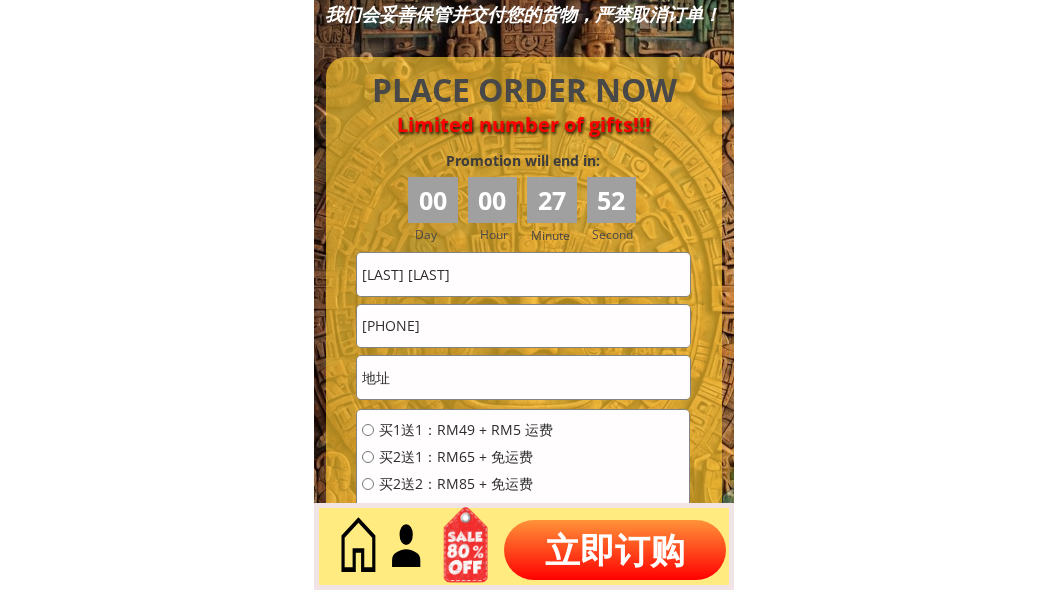 click on "011-16509722" at bounding box center (523, 326) 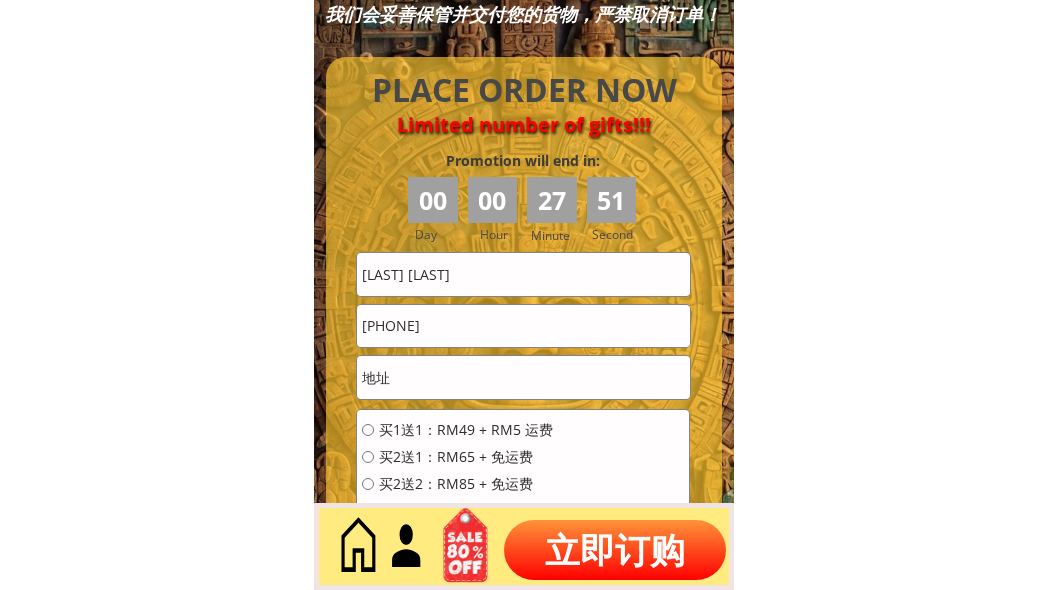 type on "01116509722" 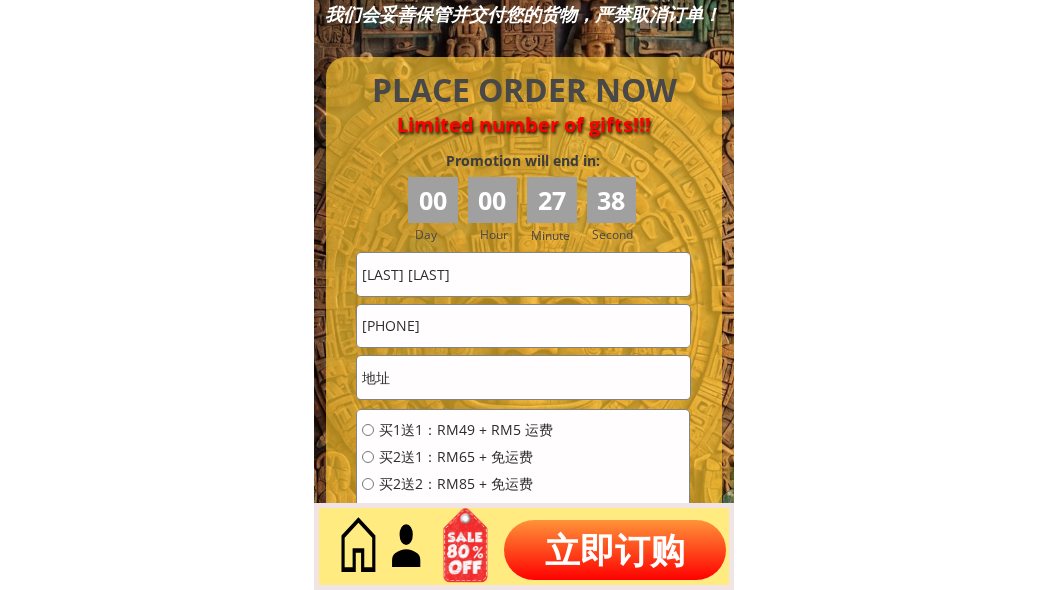 click at bounding box center (523, 377) 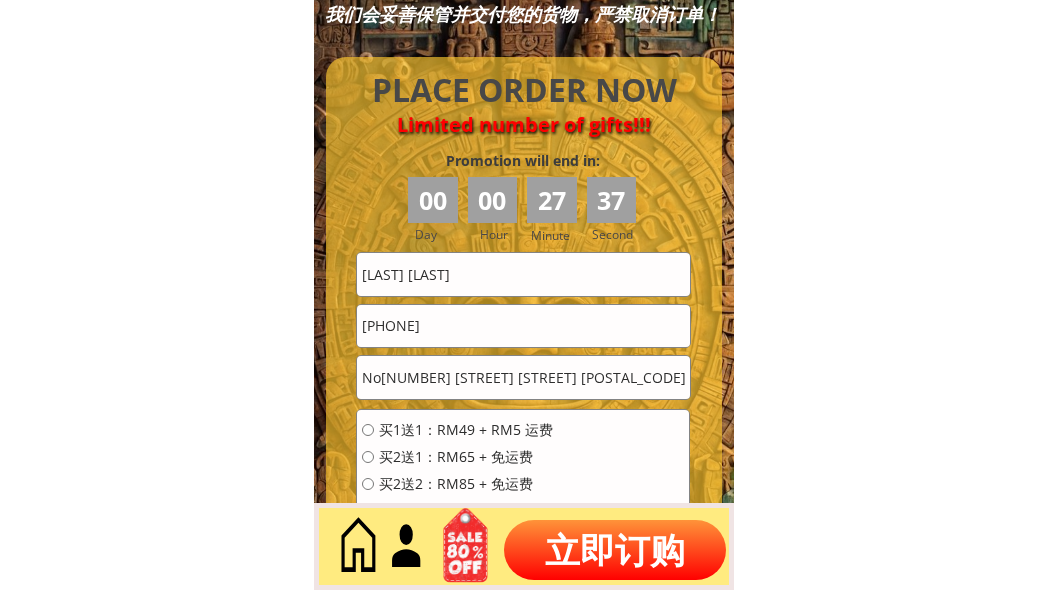 scroll, scrollTop: 0, scrollLeft: 121, axis: horizontal 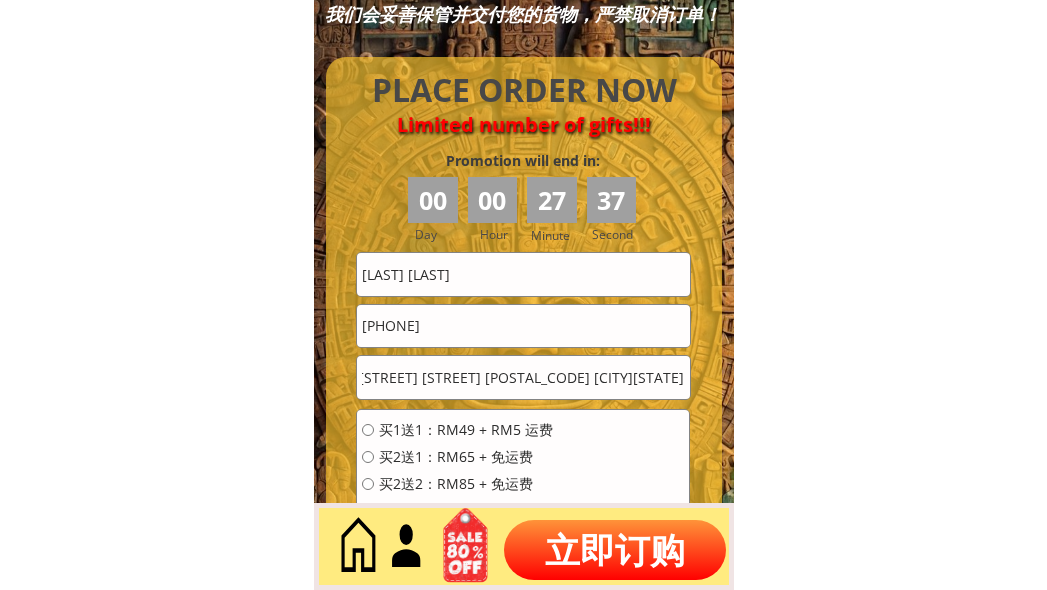 type on "No100  JAN SENAI INDAH 3 TAM SENAI INDAH 3 81400 SENAI JOHOR" 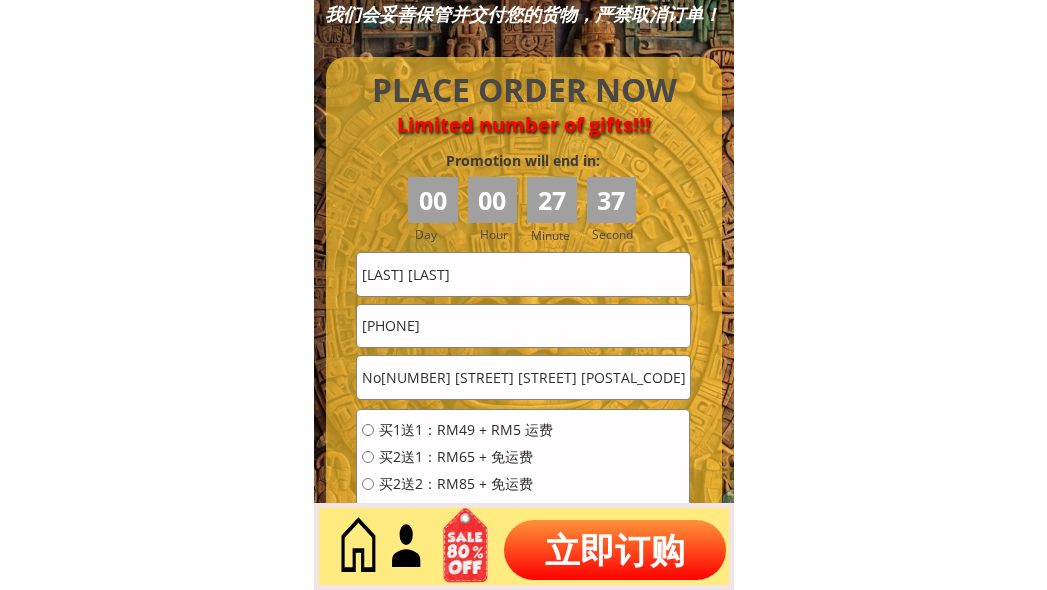 click on "买1送1：RM49 + RM5 运费" at bounding box center [466, 430] 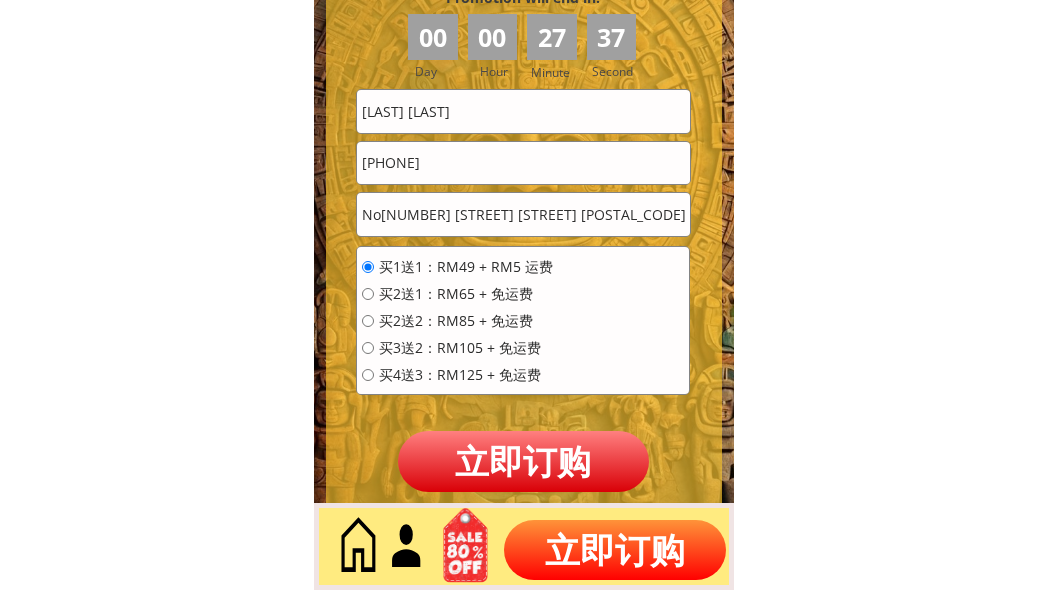 scroll, scrollTop: 8886, scrollLeft: 0, axis: vertical 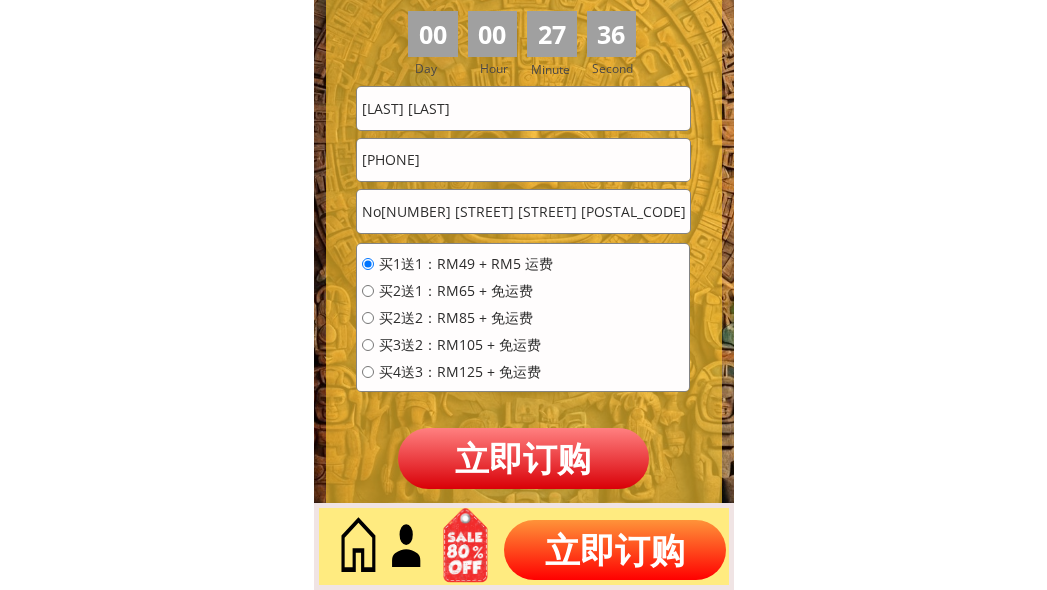 click on "立即订购" at bounding box center [523, 458] 